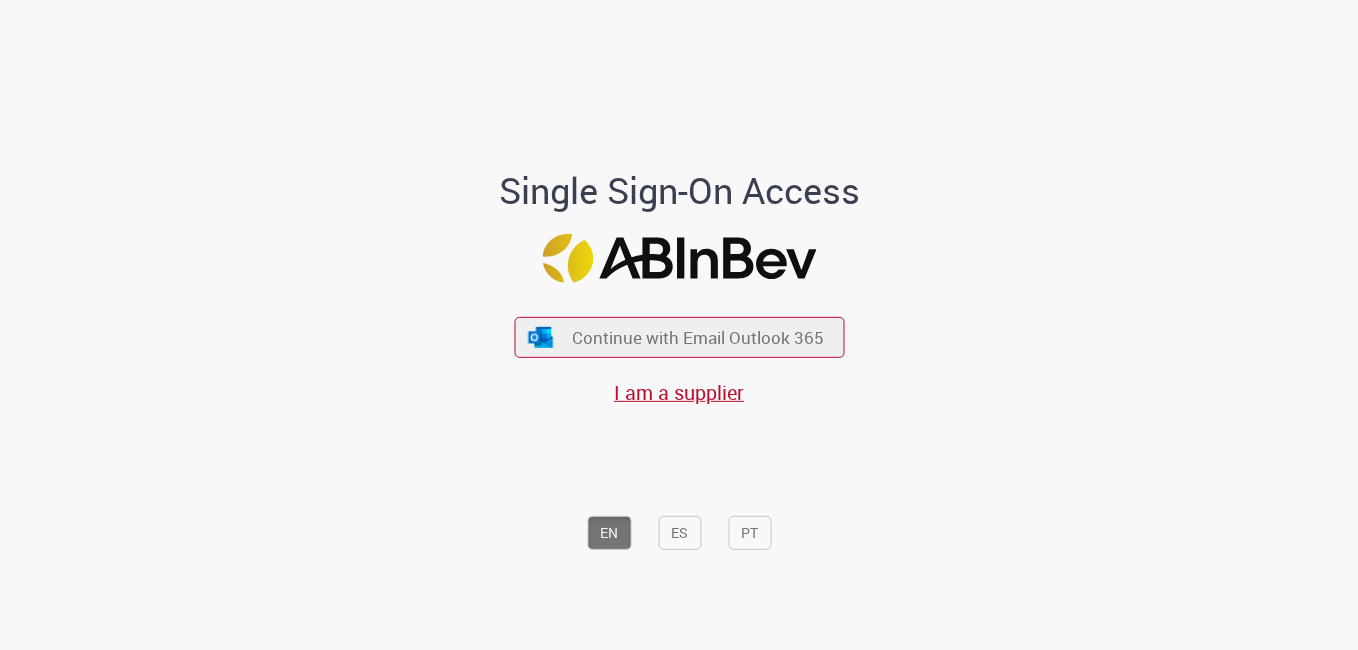 scroll, scrollTop: 0, scrollLeft: 0, axis: both 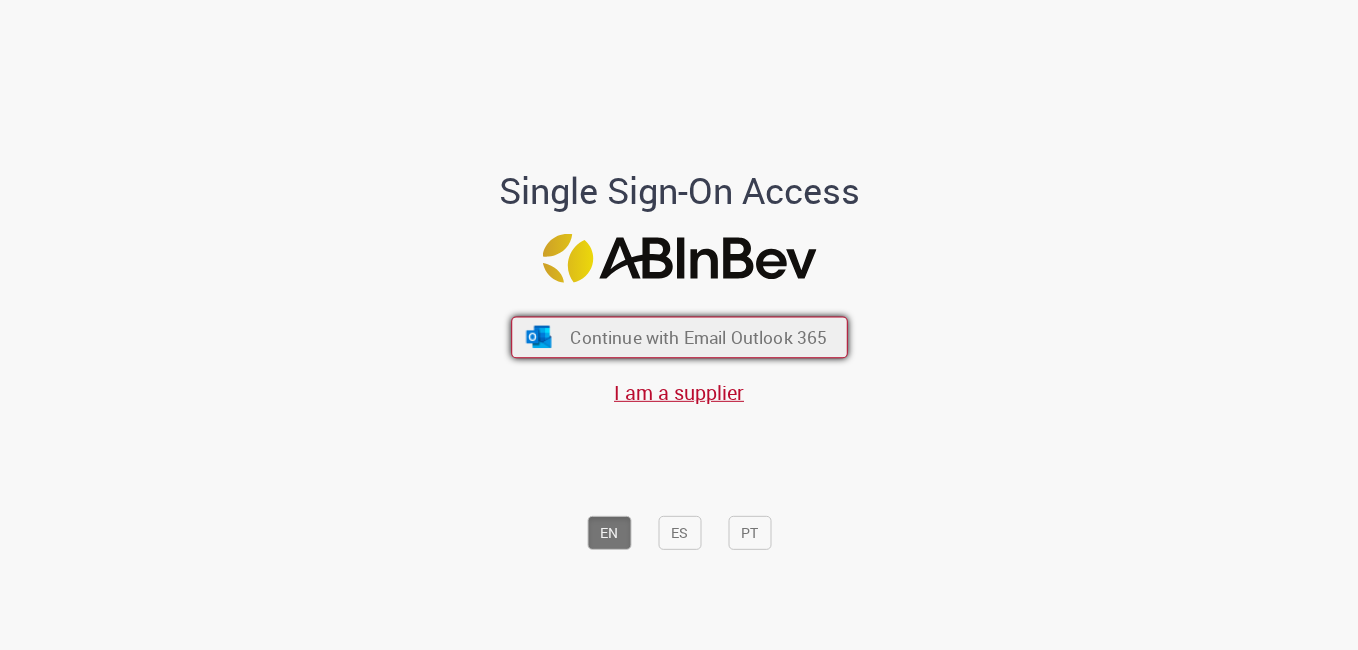 click on "Continue with Email Outlook 365" at bounding box center [698, 337] 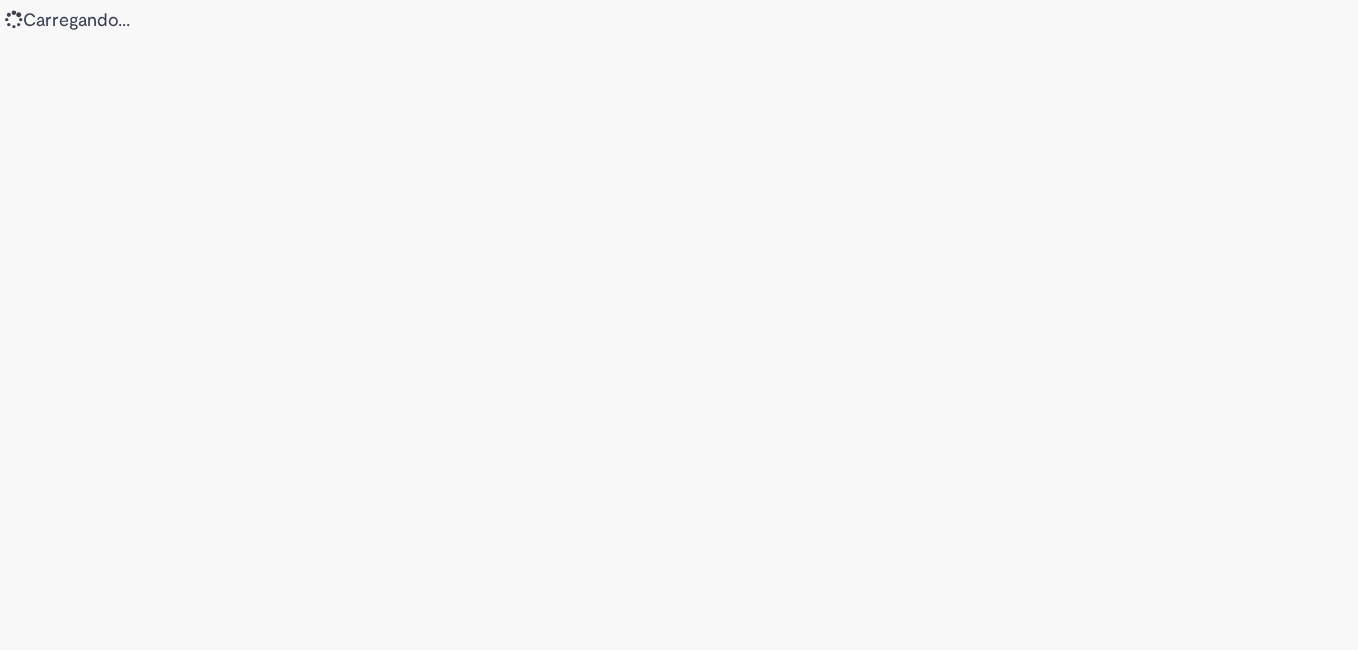 scroll, scrollTop: 0, scrollLeft: 0, axis: both 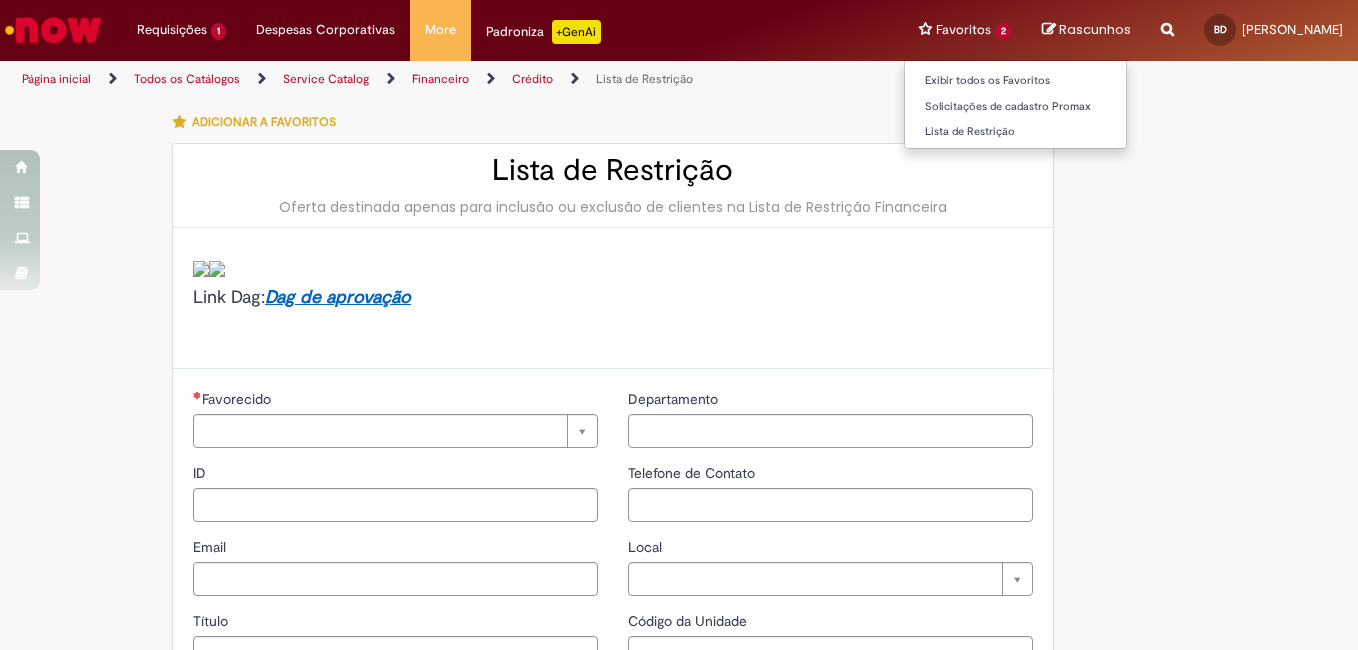 type on "**********" 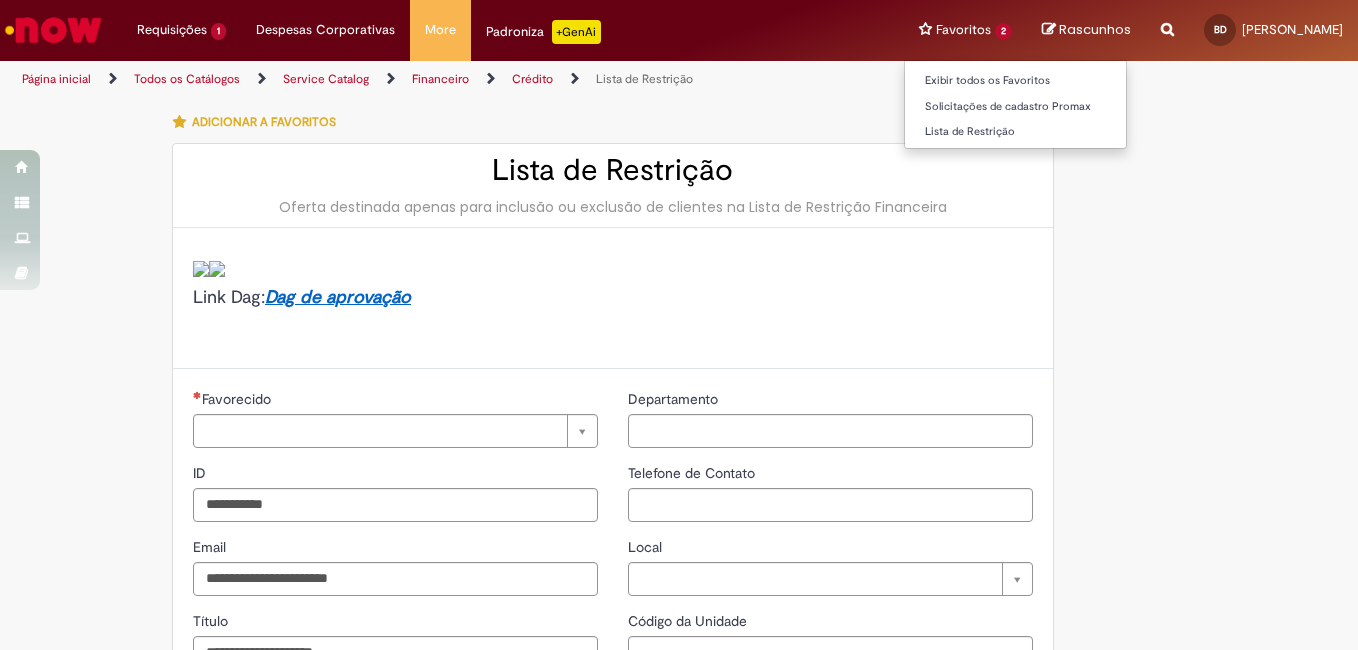 type on "**********" 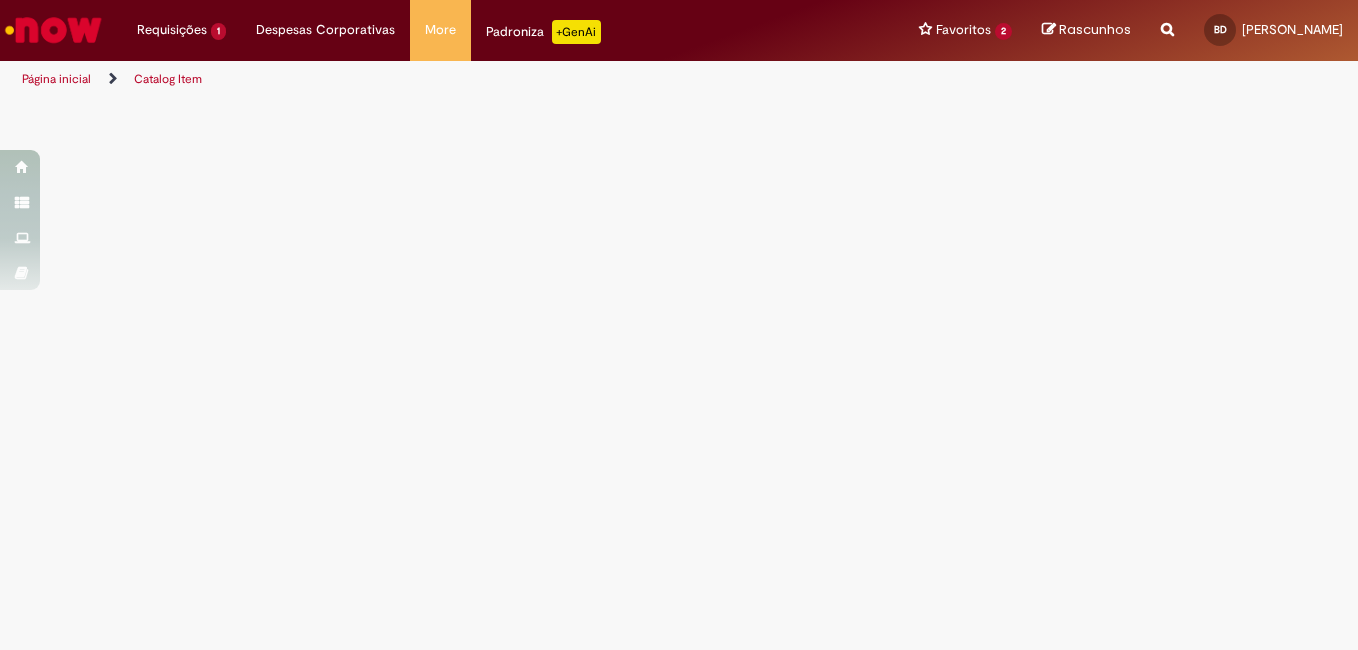 scroll, scrollTop: 0, scrollLeft: 0, axis: both 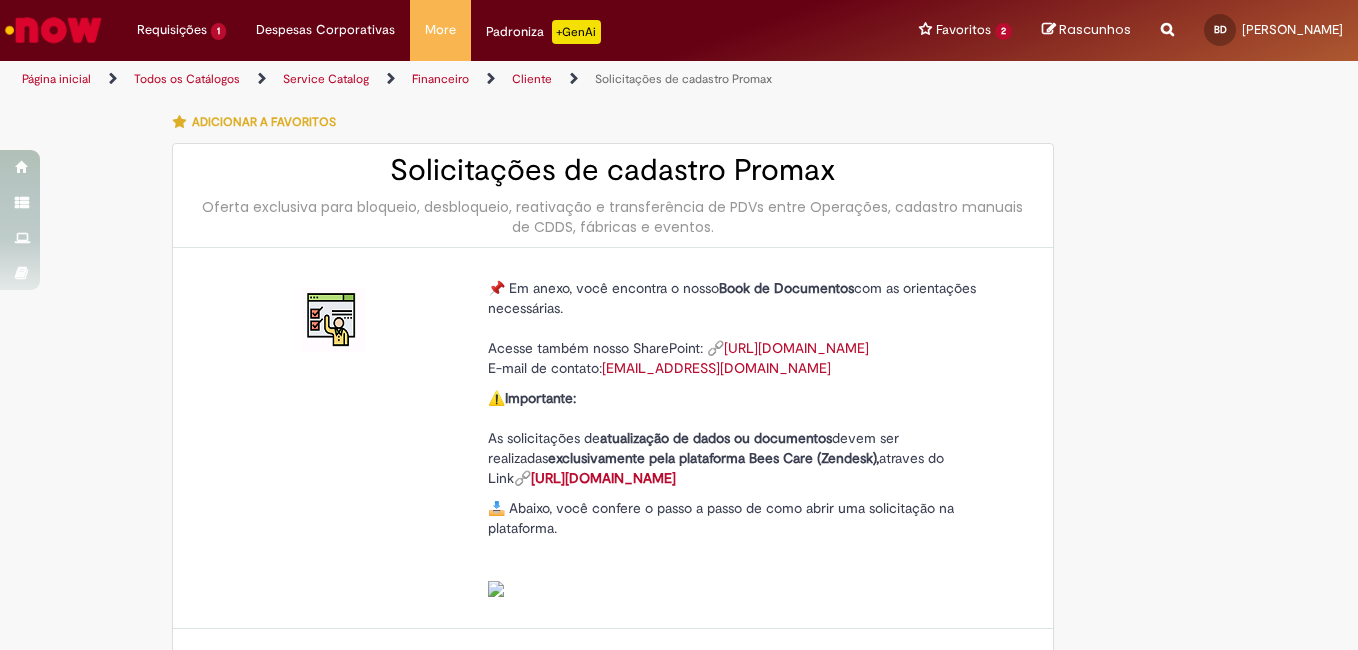 type on "**********" 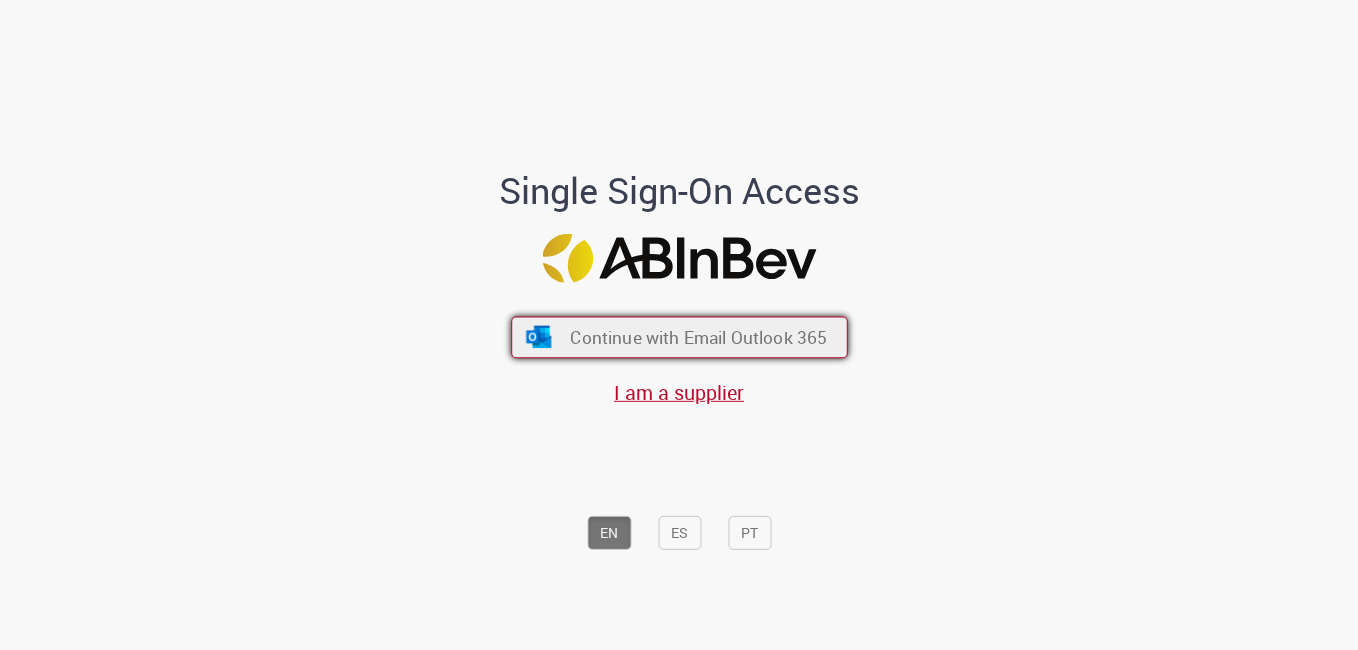 scroll, scrollTop: 0, scrollLeft: 0, axis: both 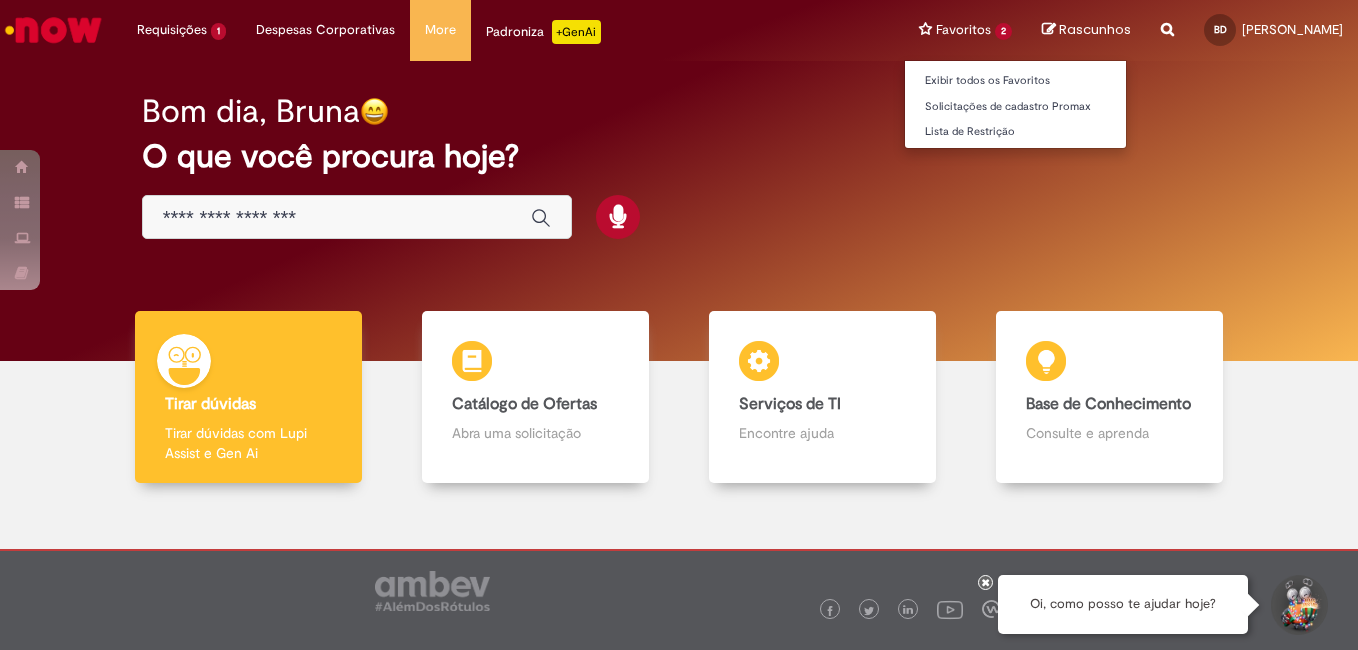 click on "Favoritos   2
Exibir todos os Favoritos
Solicitações de cadastro Promax
Lista de Restrição" at bounding box center [965, 30] 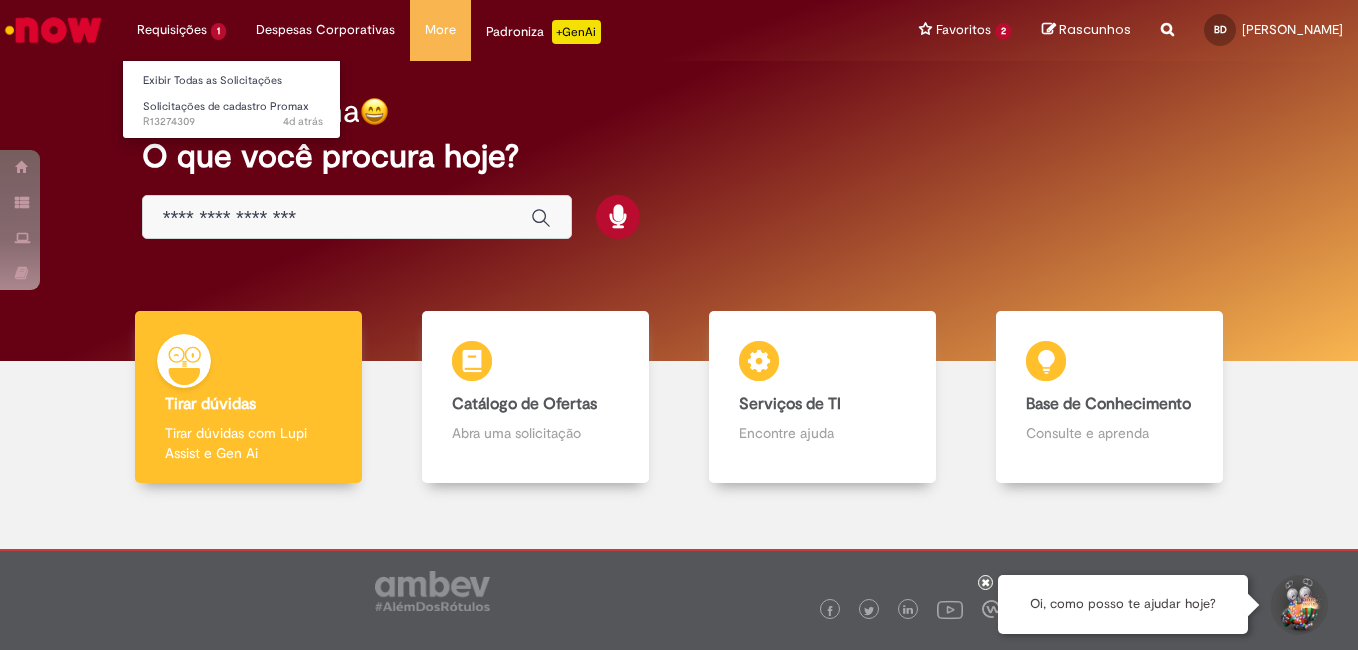 click on "Requisições   1
Exibir Todas as Solicitações
Solicitações de cadastro Promax
4d atrás 4 dias atrás  R13274309" at bounding box center (181, 30) 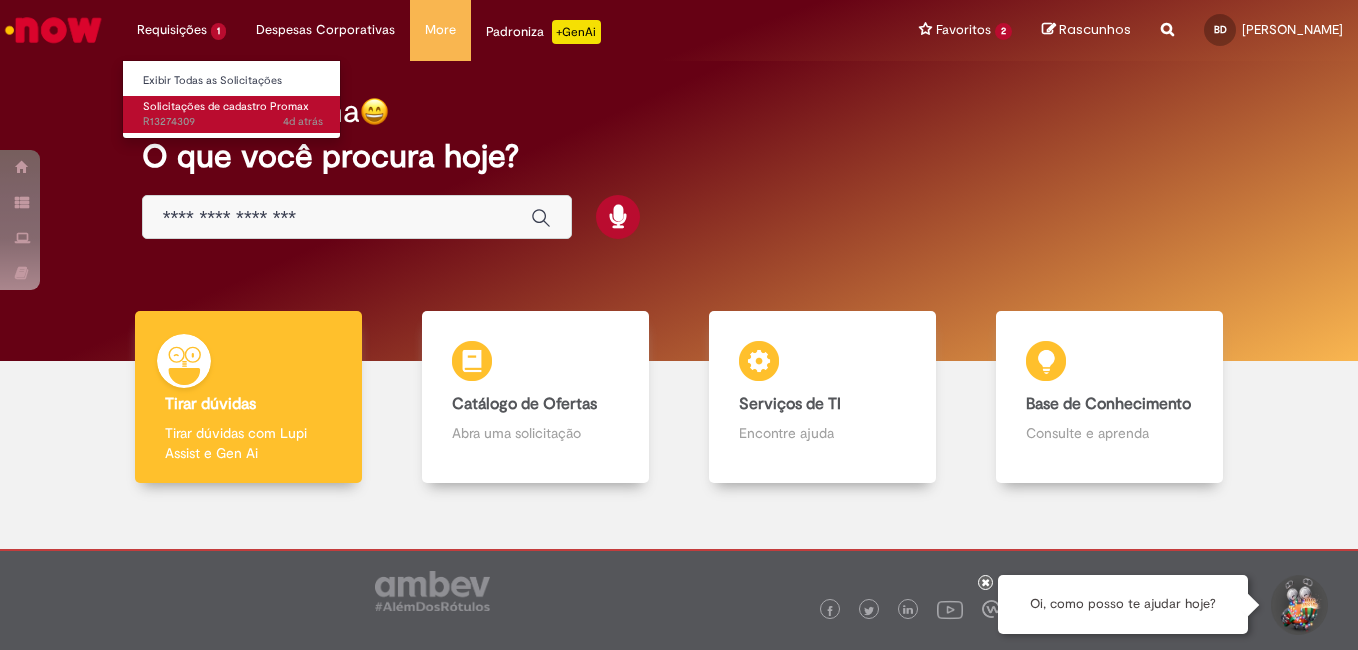 click on "Solicitações de cadastro Promax" at bounding box center [226, 106] 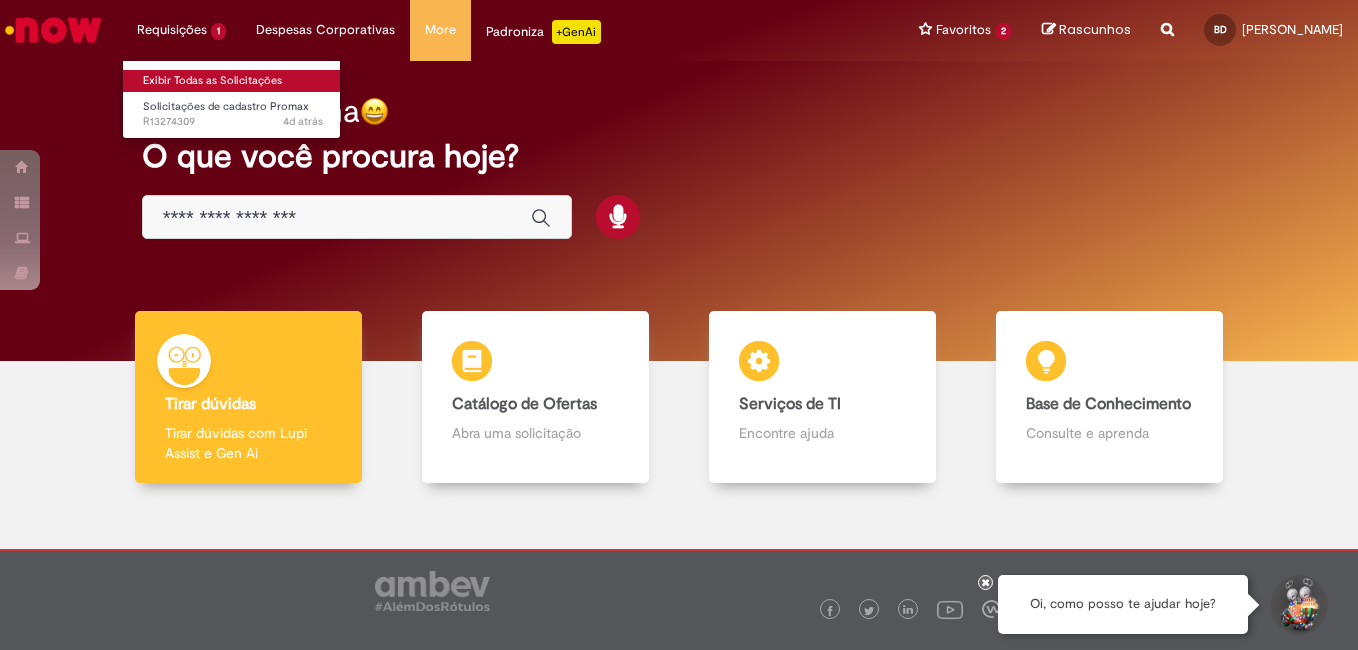 click on "Exibir Todas as Solicitações" at bounding box center [233, 81] 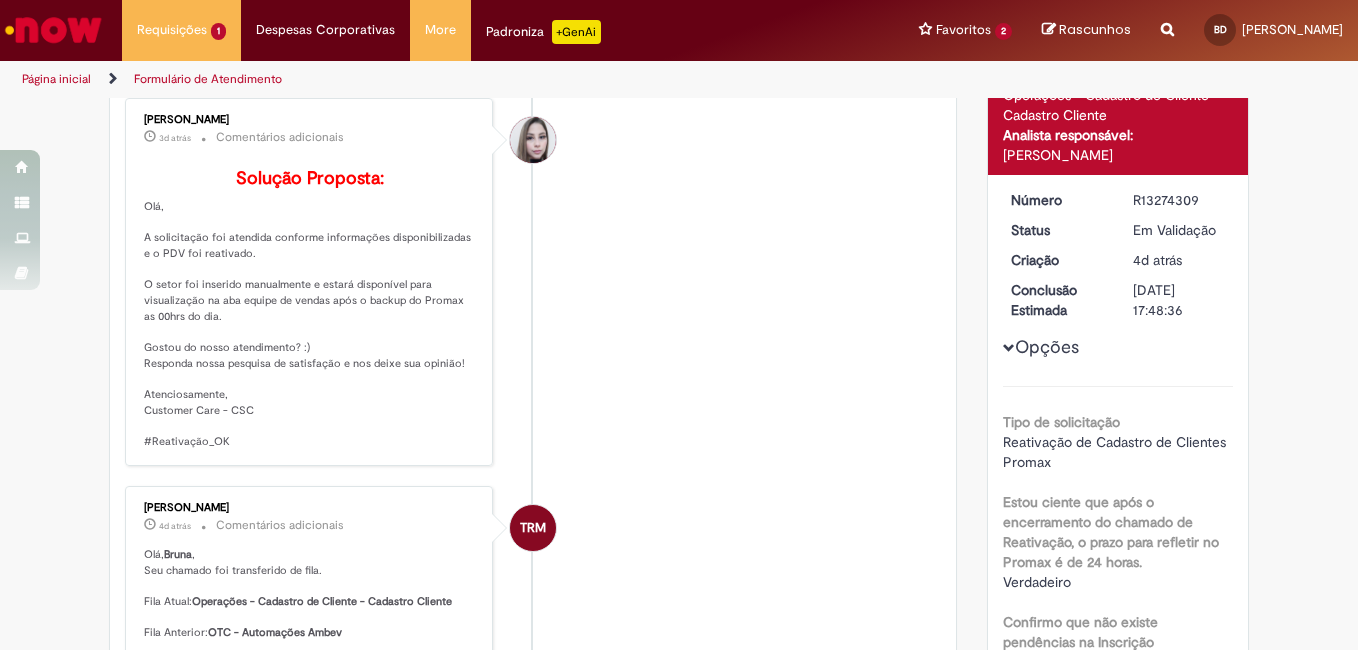 scroll, scrollTop: 0, scrollLeft: 0, axis: both 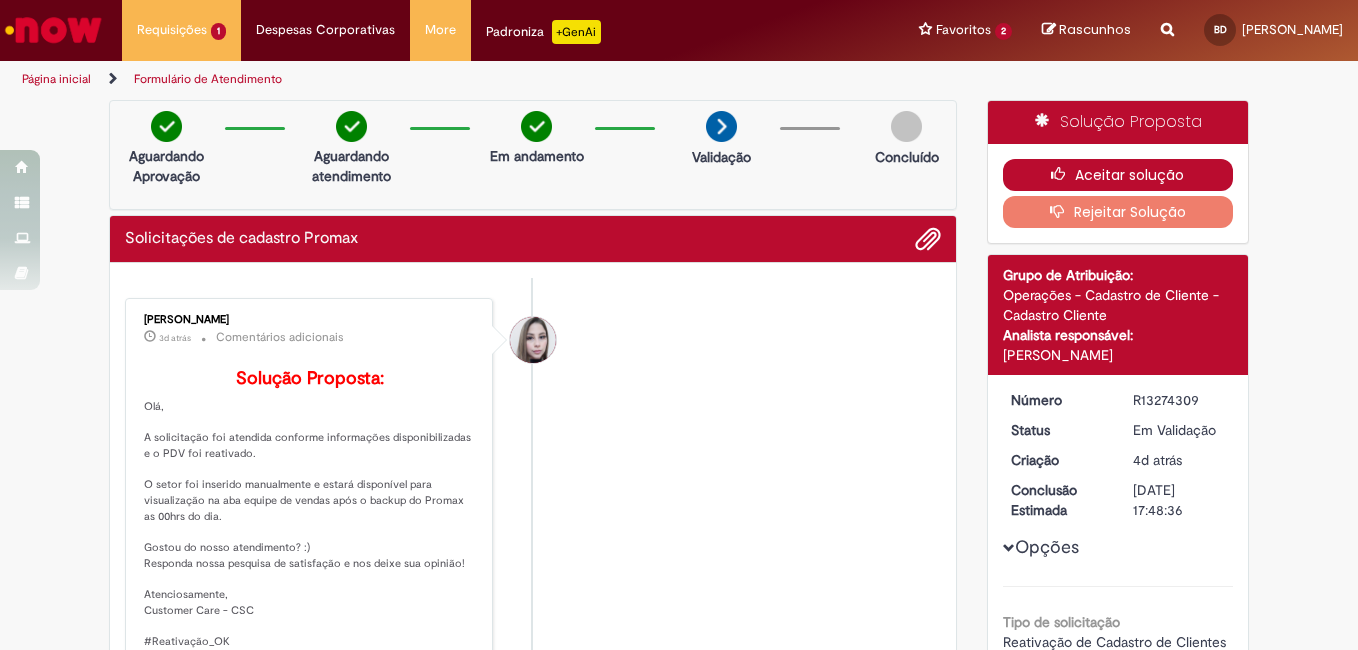 click on "Aceitar solução" at bounding box center (1118, 175) 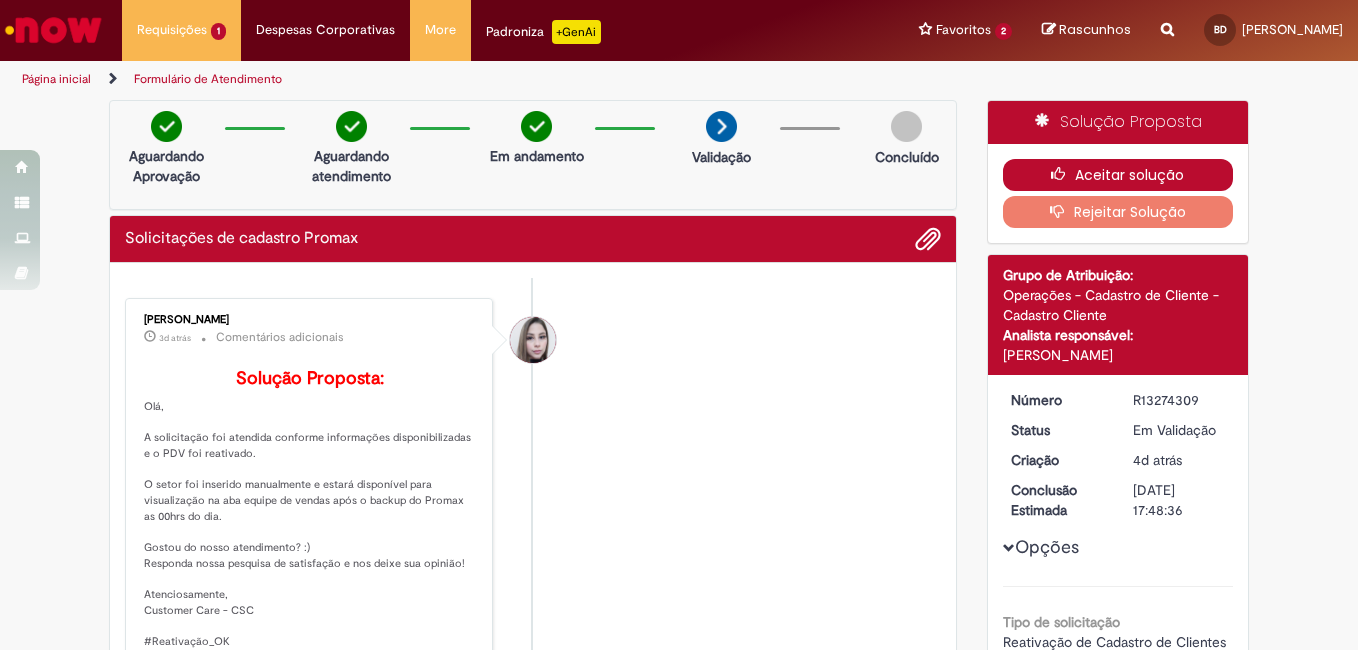 click at bounding box center [1063, 174] 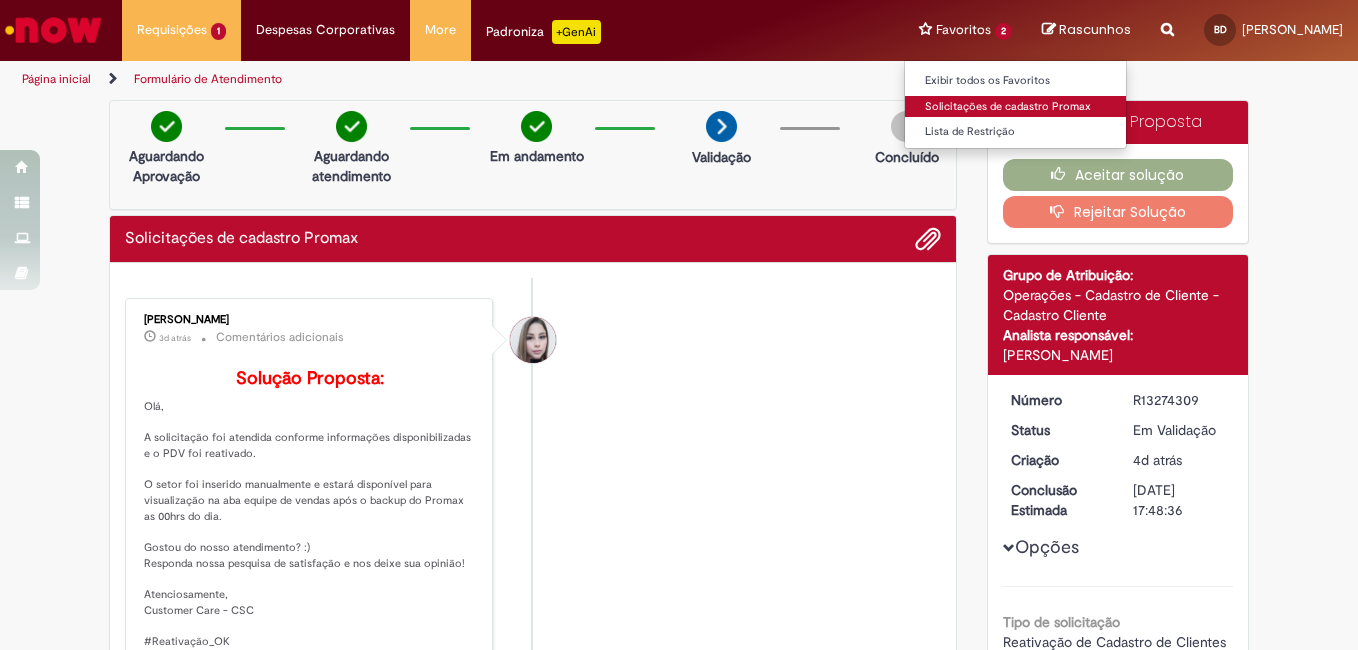 click on "Solicitações de cadastro Promax" at bounding box center [1015, 107] 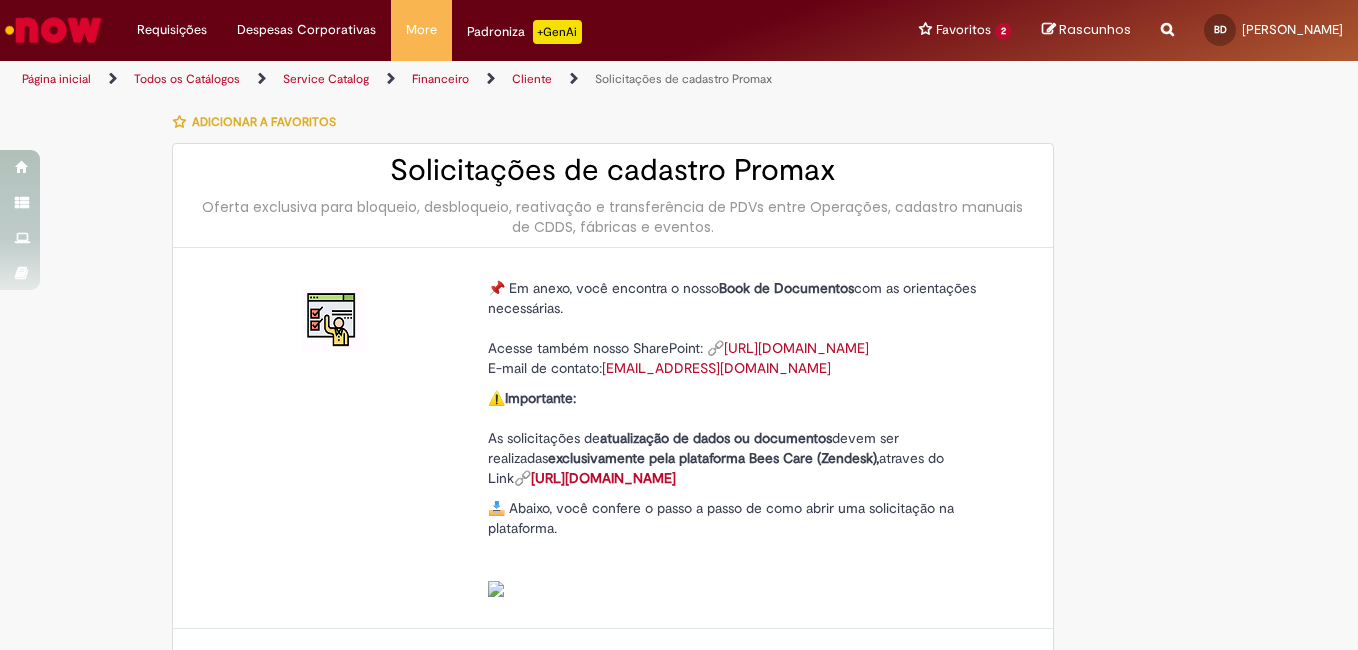 scroll, scrollTop: 139, scrollLeft: 0, axis: vertical 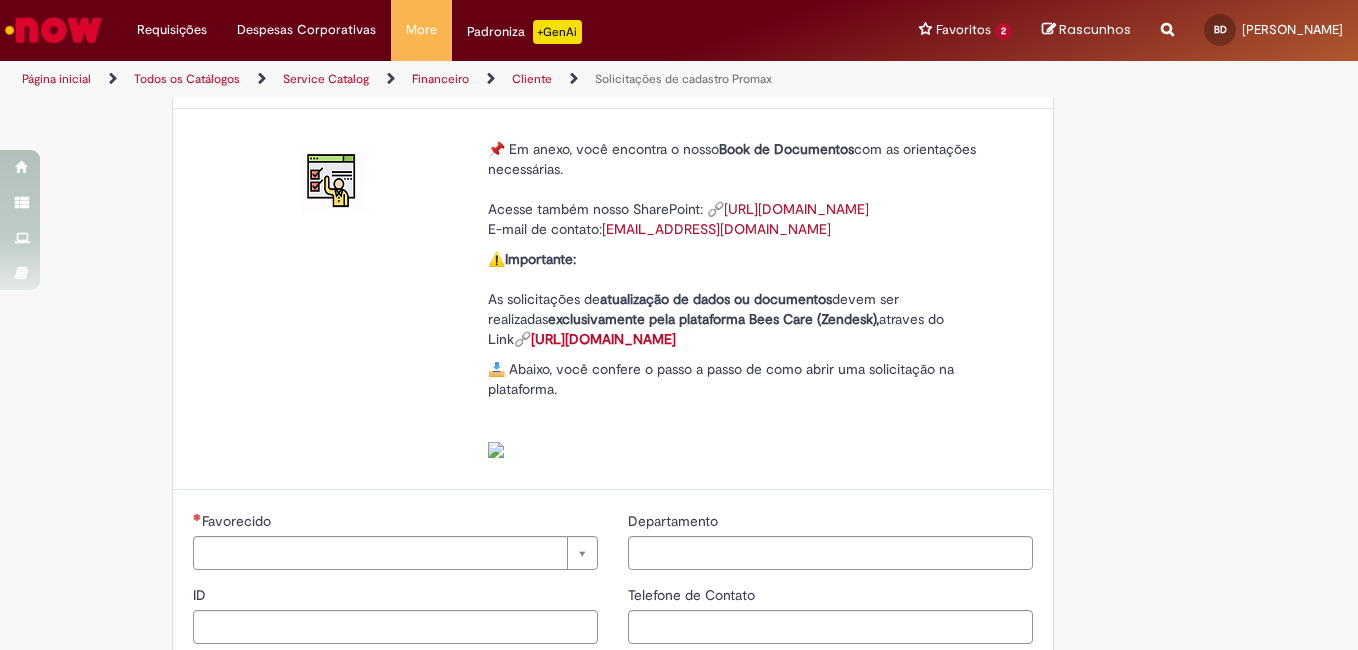 type on "**********" 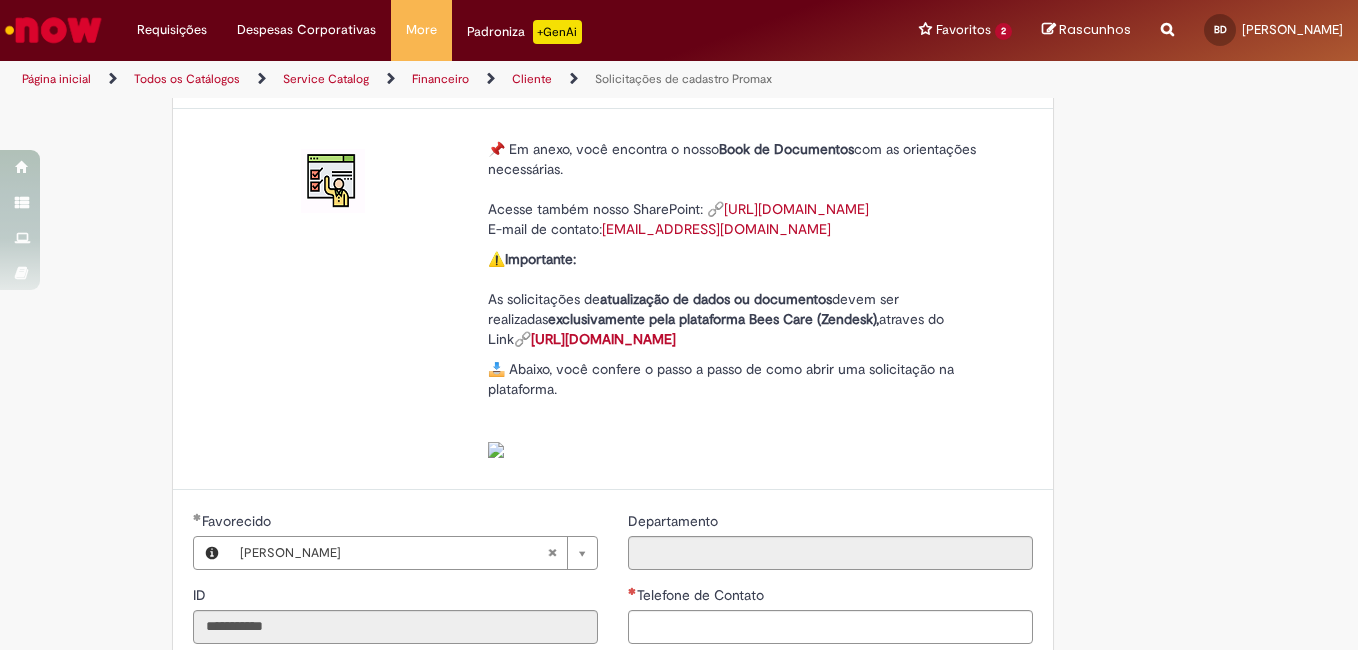 type on "**********" 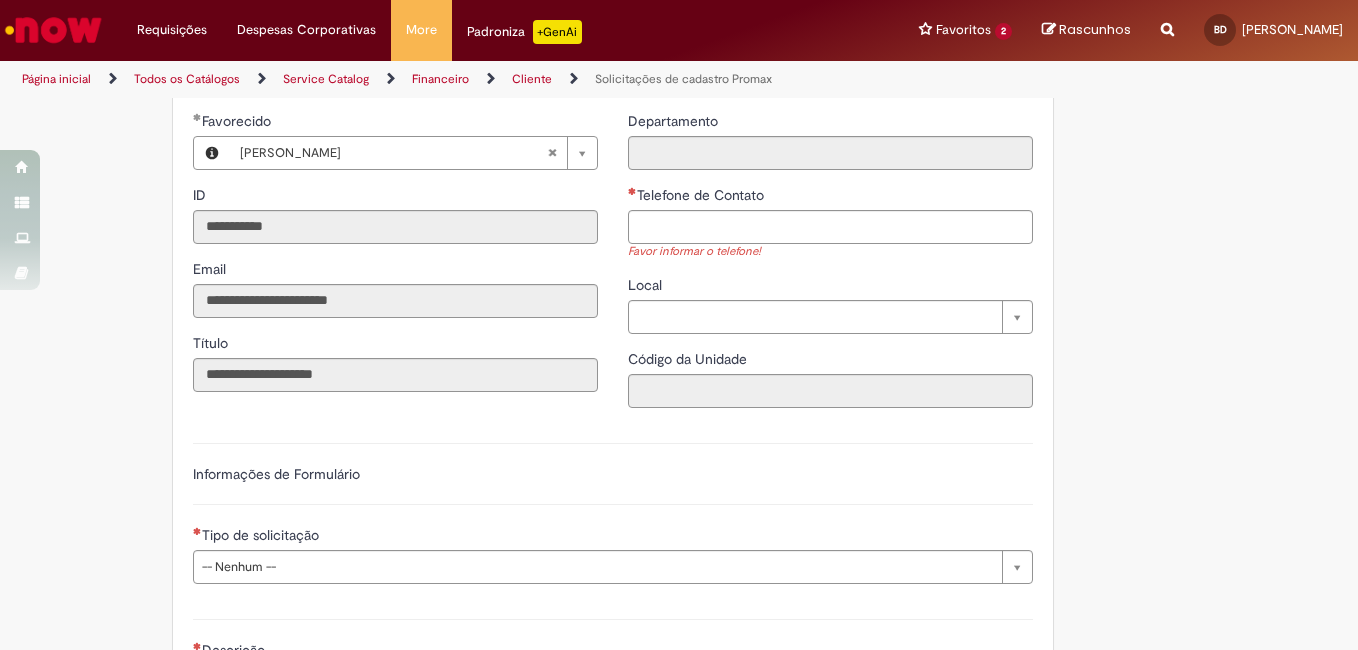scroll, scrollTop: 339, scrollLeft: 0, axis: vertical 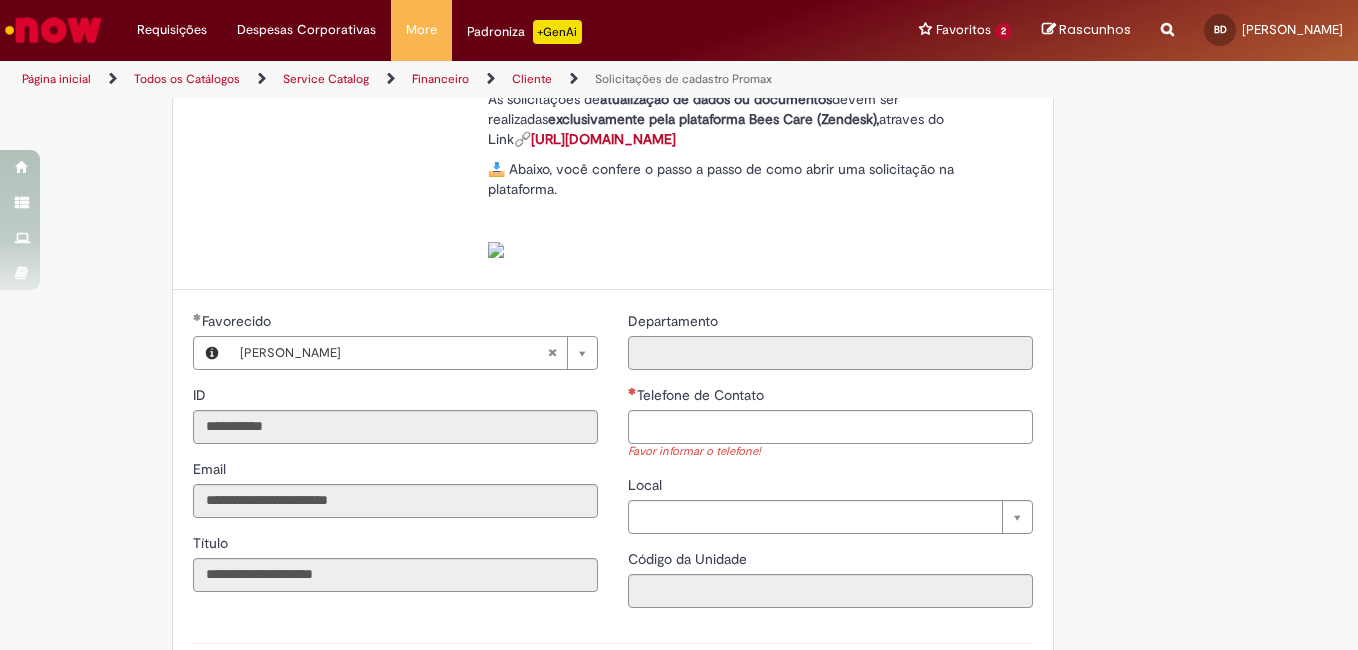 click on "Departamento" at bounding box center [830, 353] 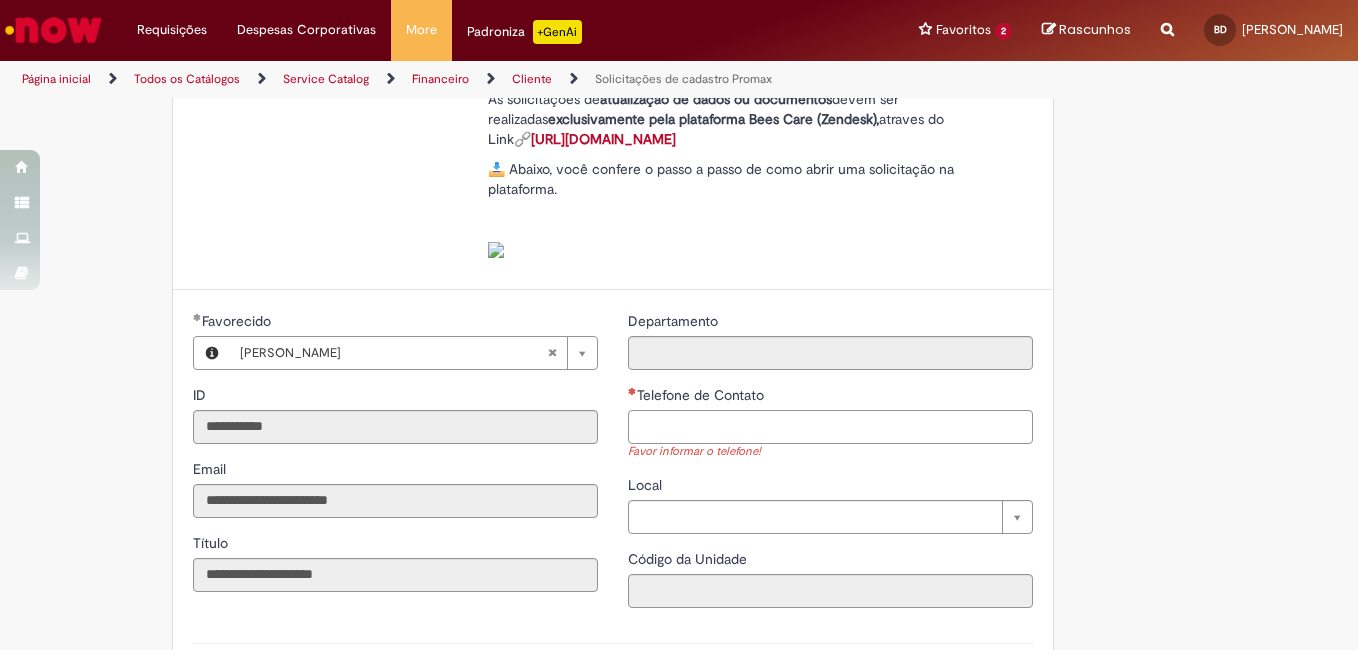 click on "Telefone de Contato" at bounding box center [830, 427] 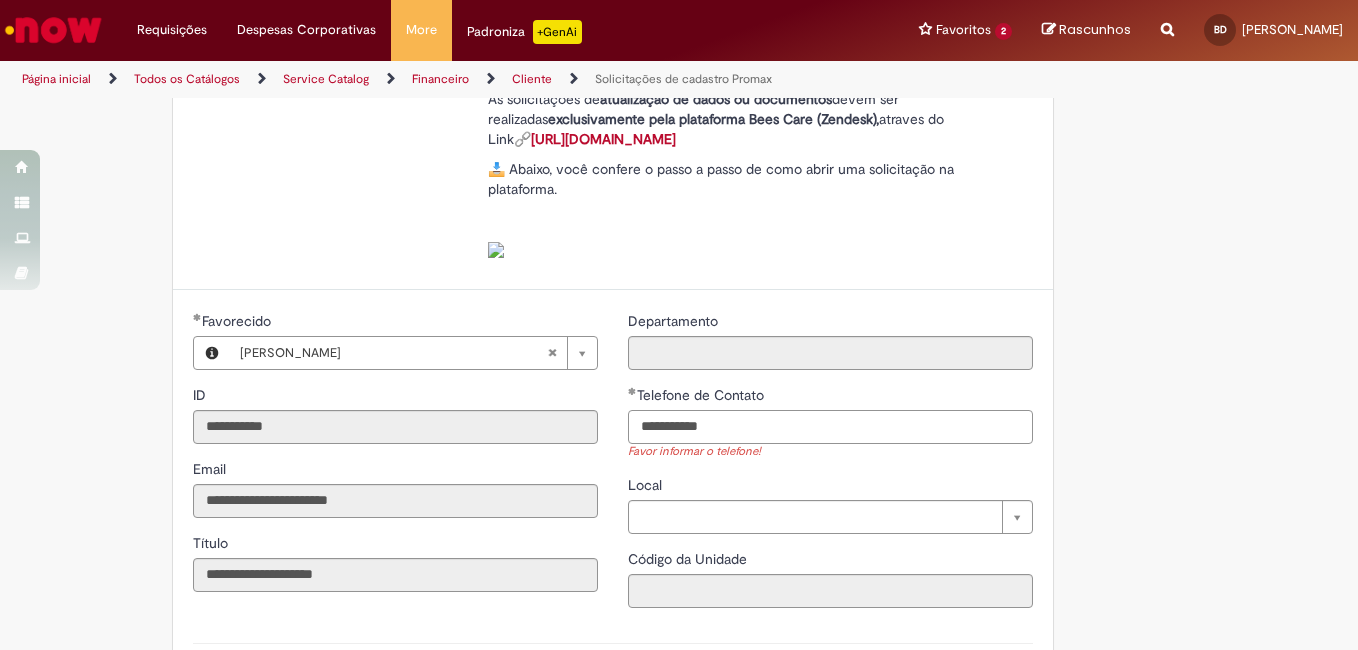 scroll, scrollTop: 539, scrollLeft: 0, axis: vertical 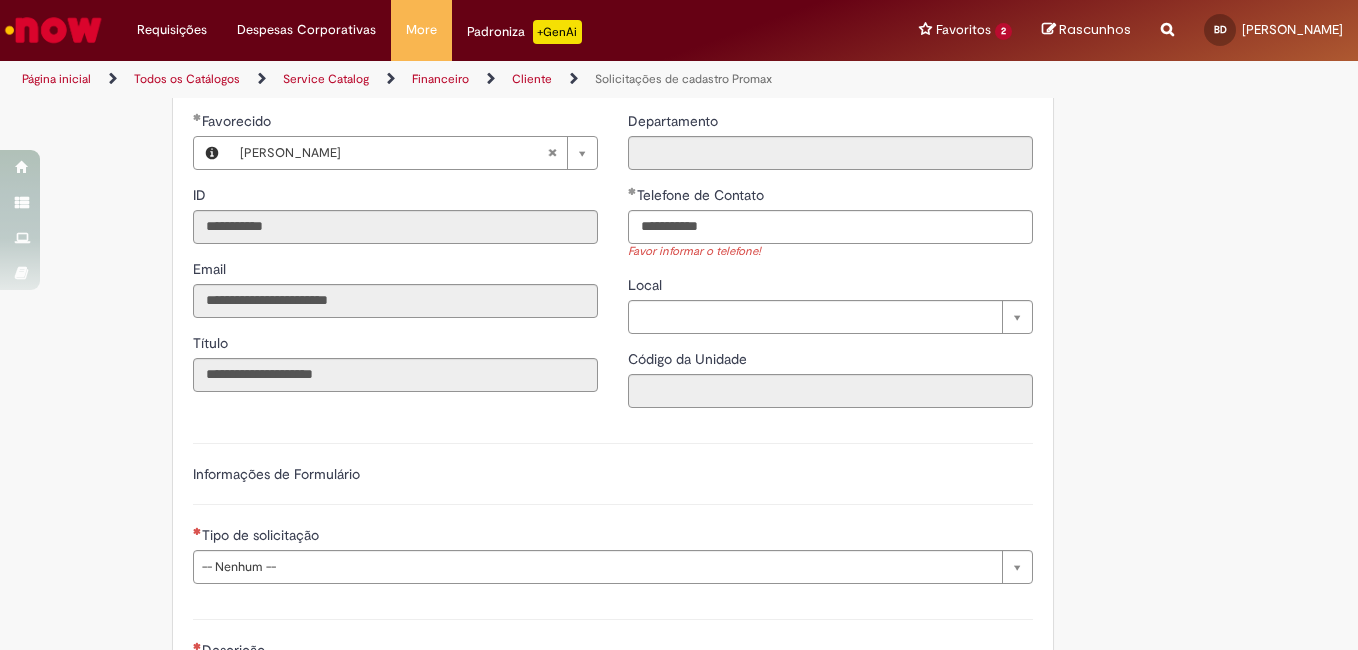 type on "**********" 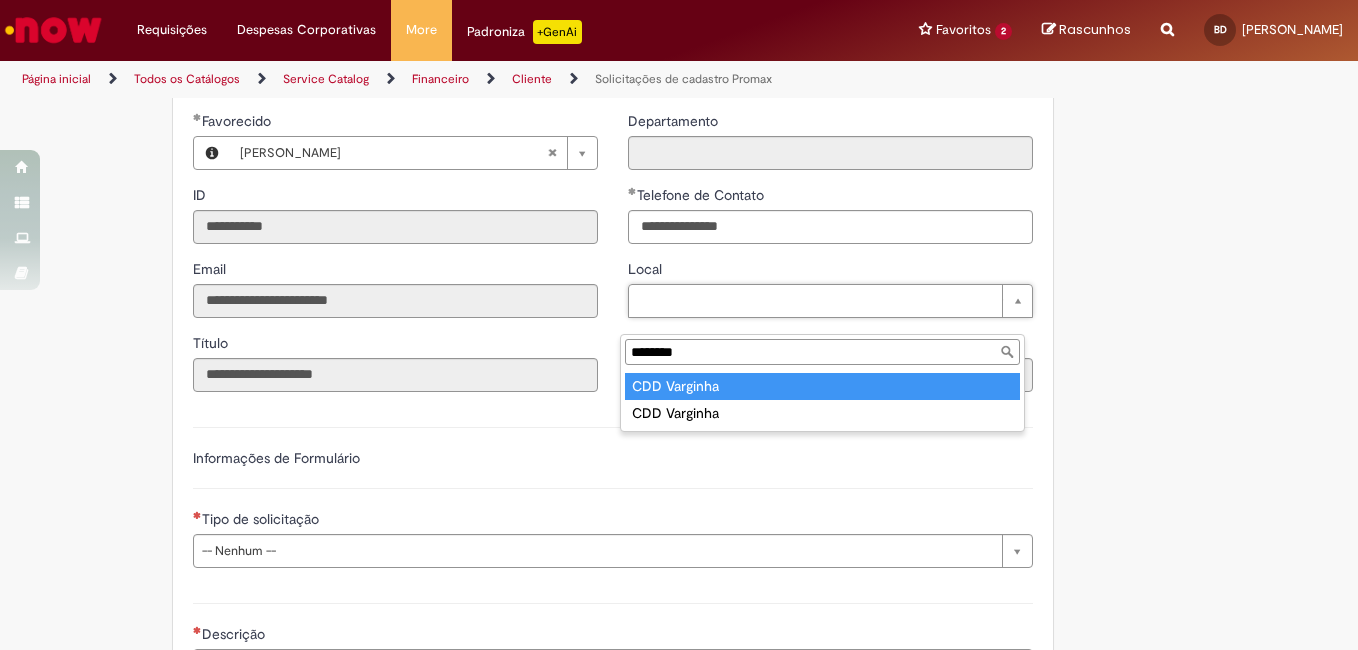 type on "********" 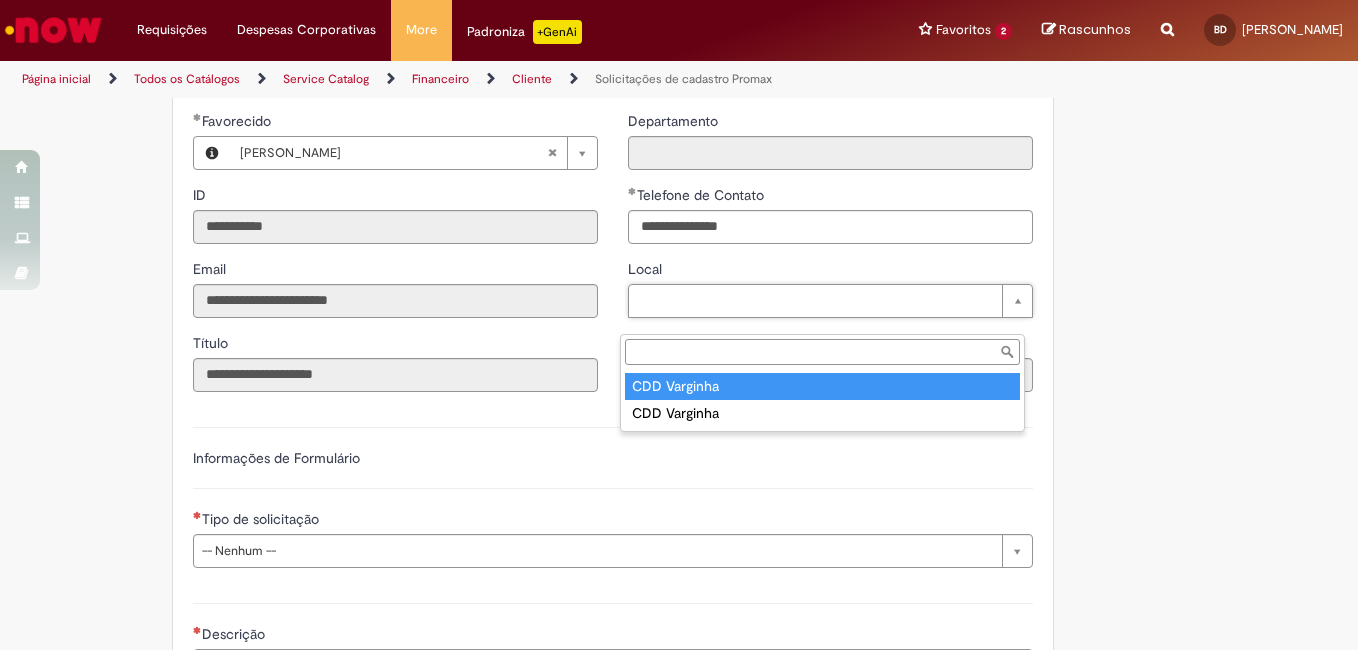 type on "****" 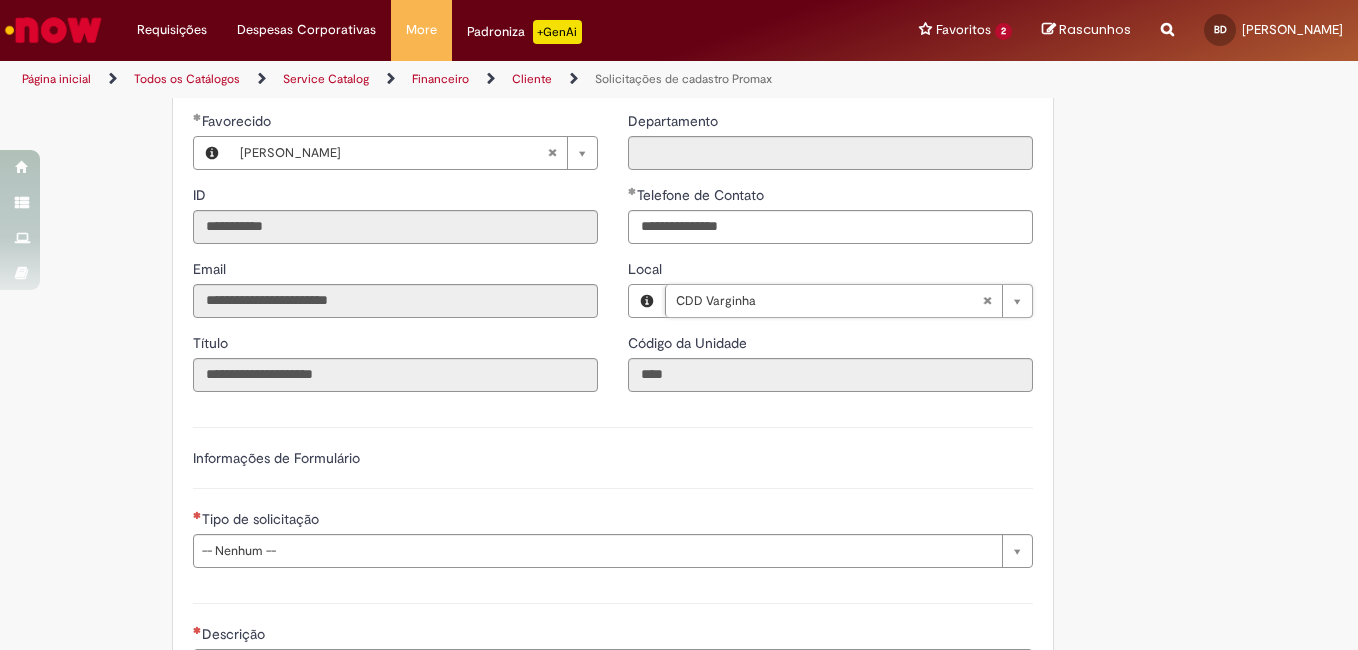 scroll, scrollTop: 639, scrollLeft: 0, axis: vertical 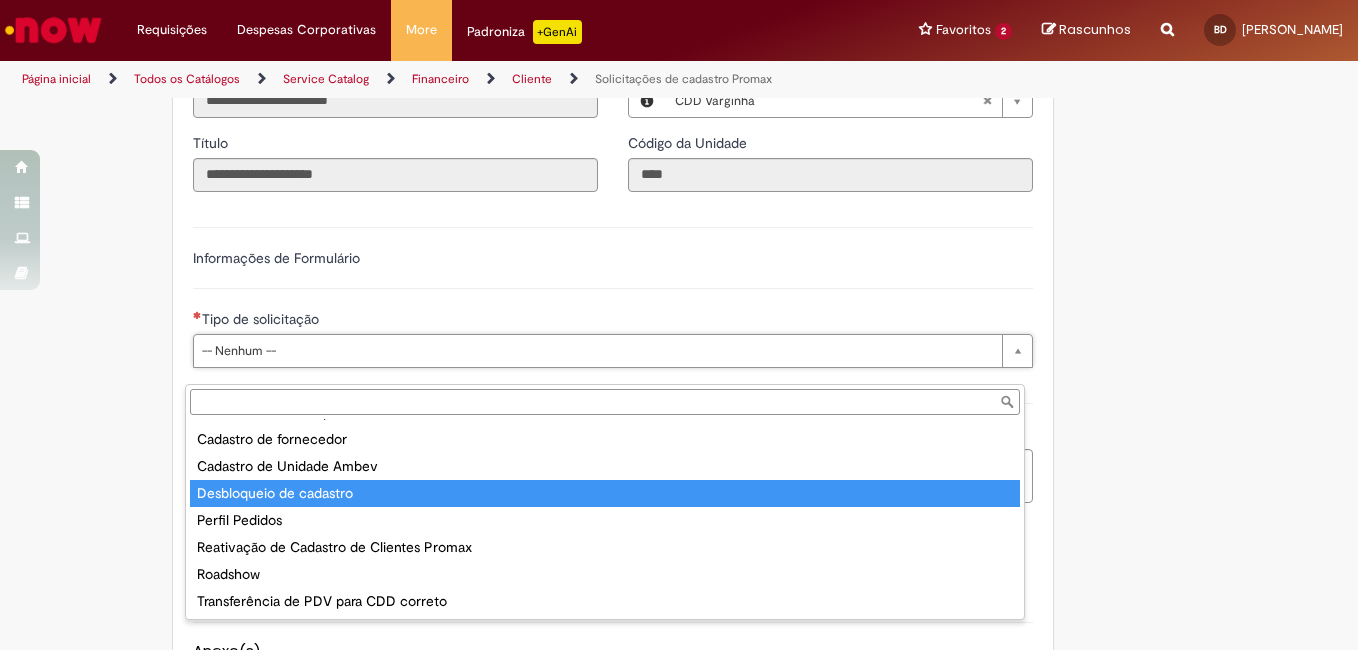 type on "**********" 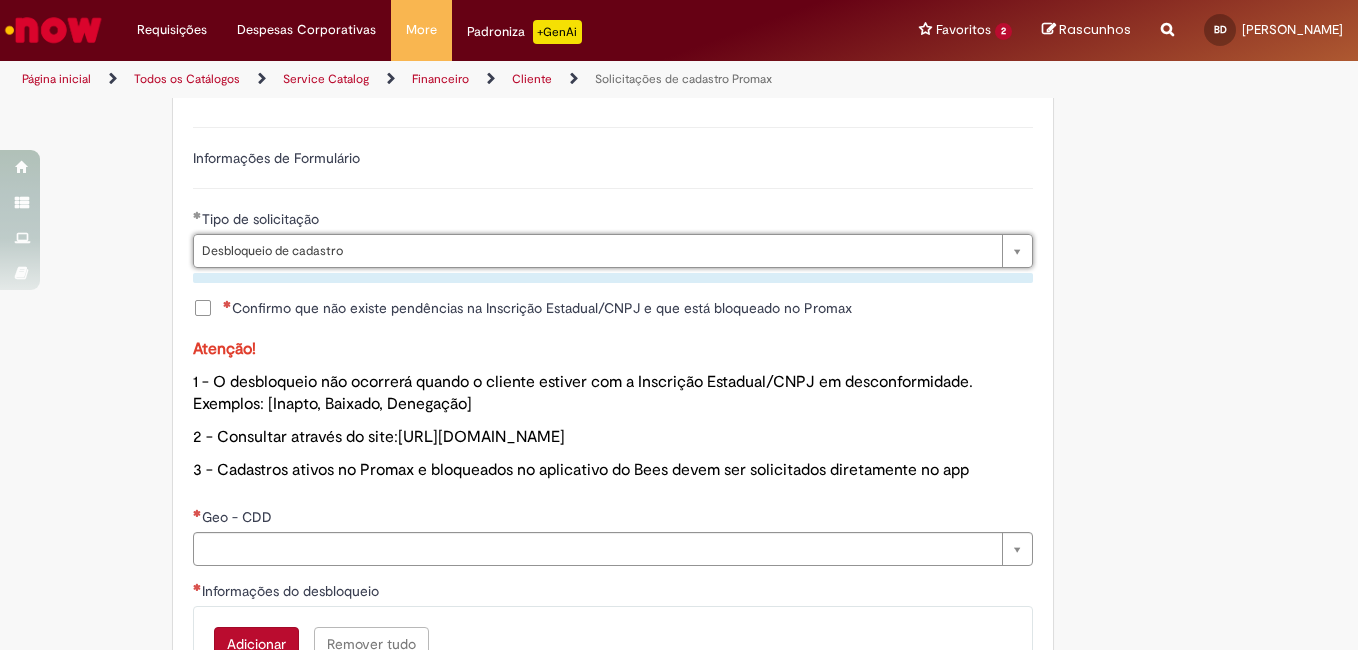 scroll, scrollTop: 939, scrollLeft: 0, axis: vertical 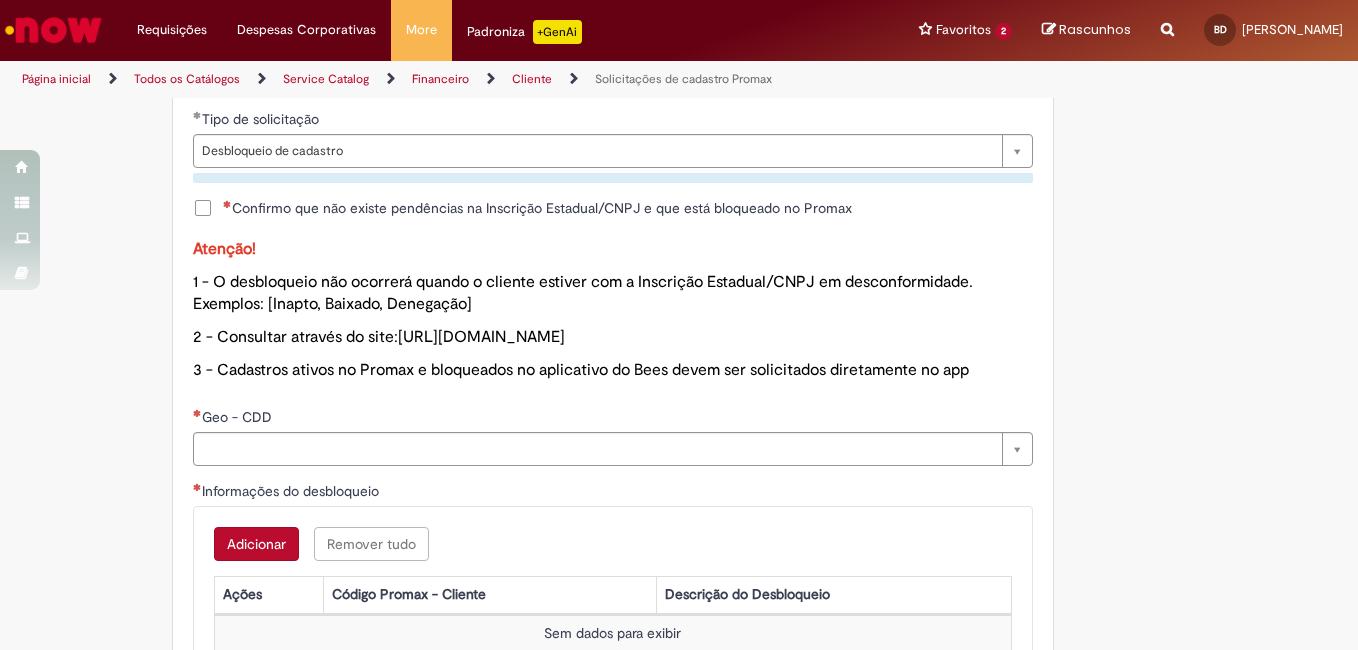 click on "**********" at bounding box center (613, 350) 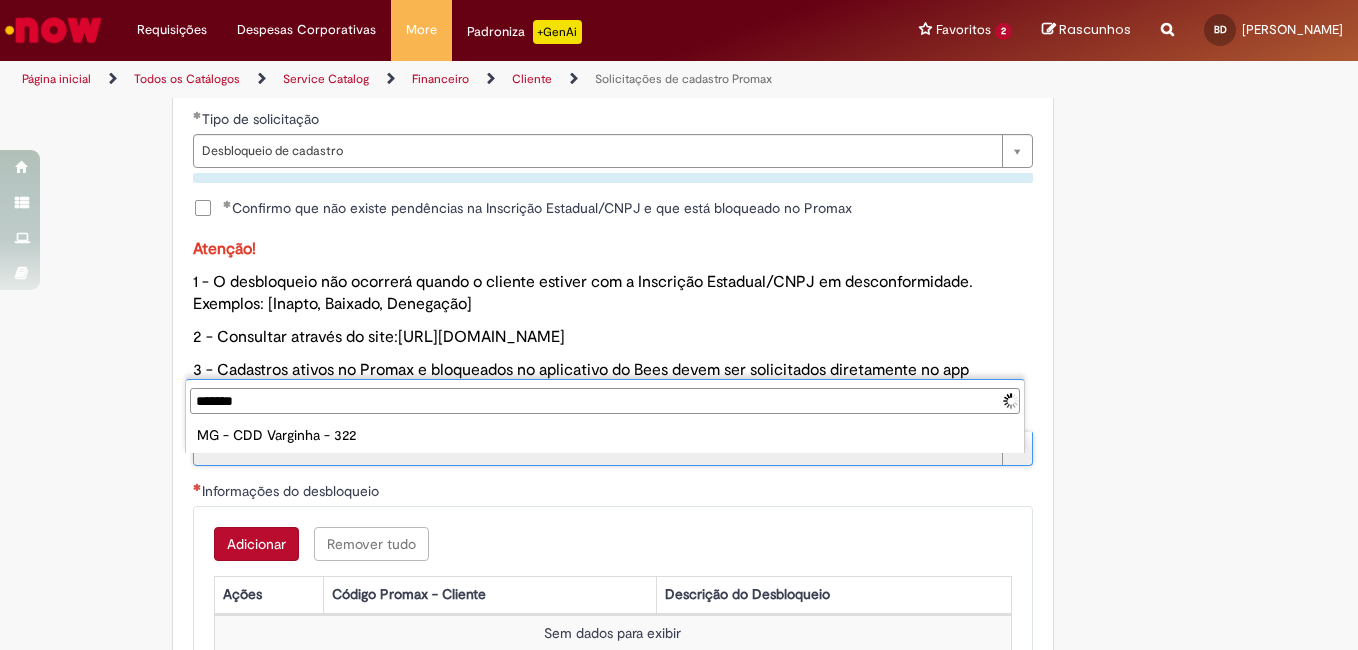 type on "********" 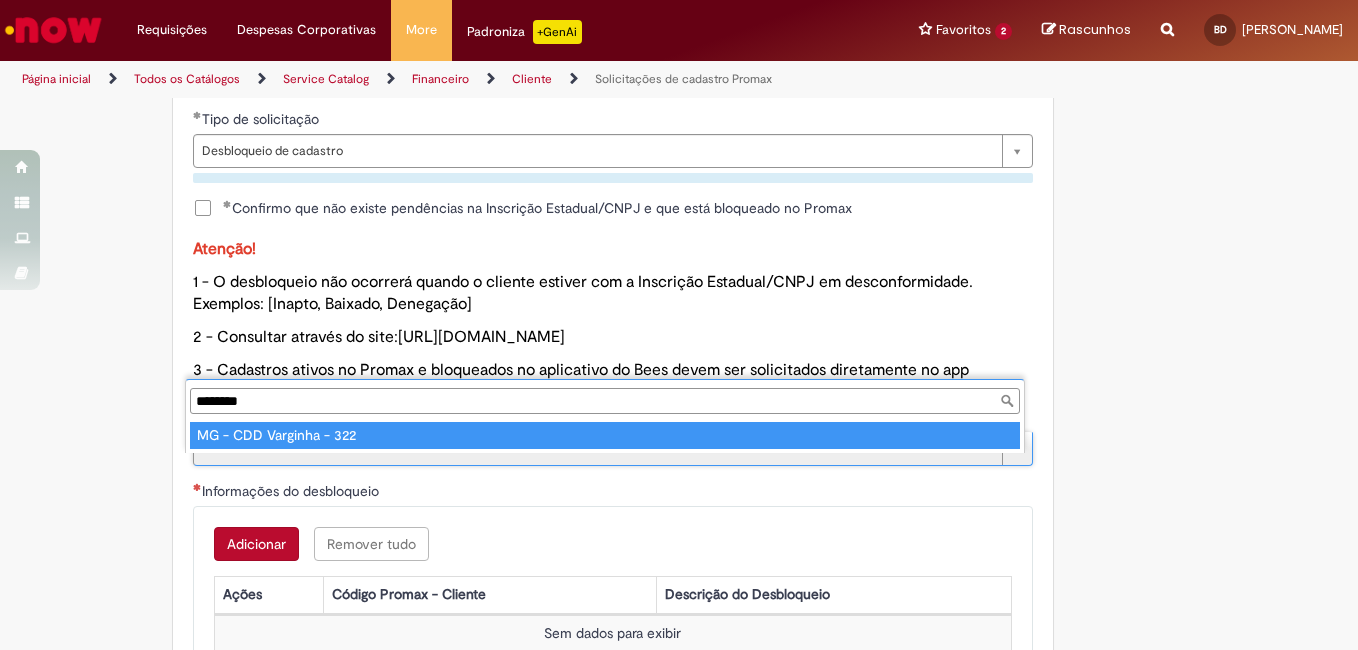 type on "**********" 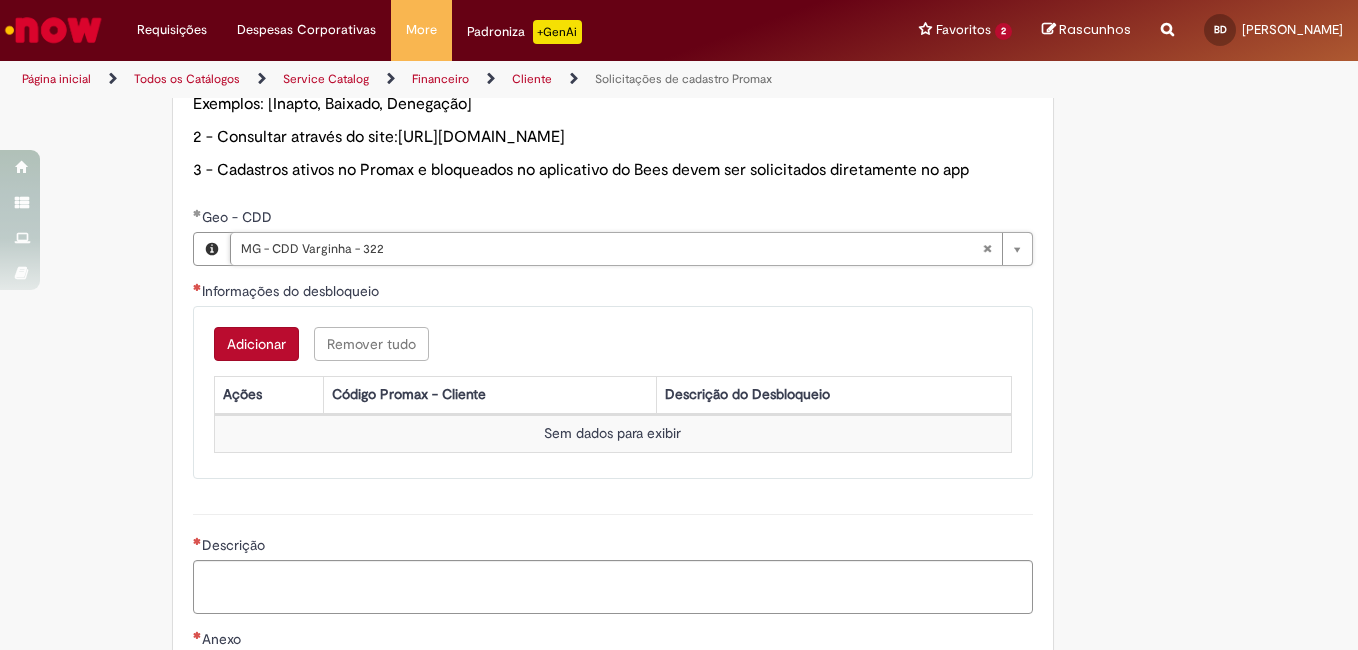 scroll, scrollTop: 1239, scrollLeft: 0, axis: vertical 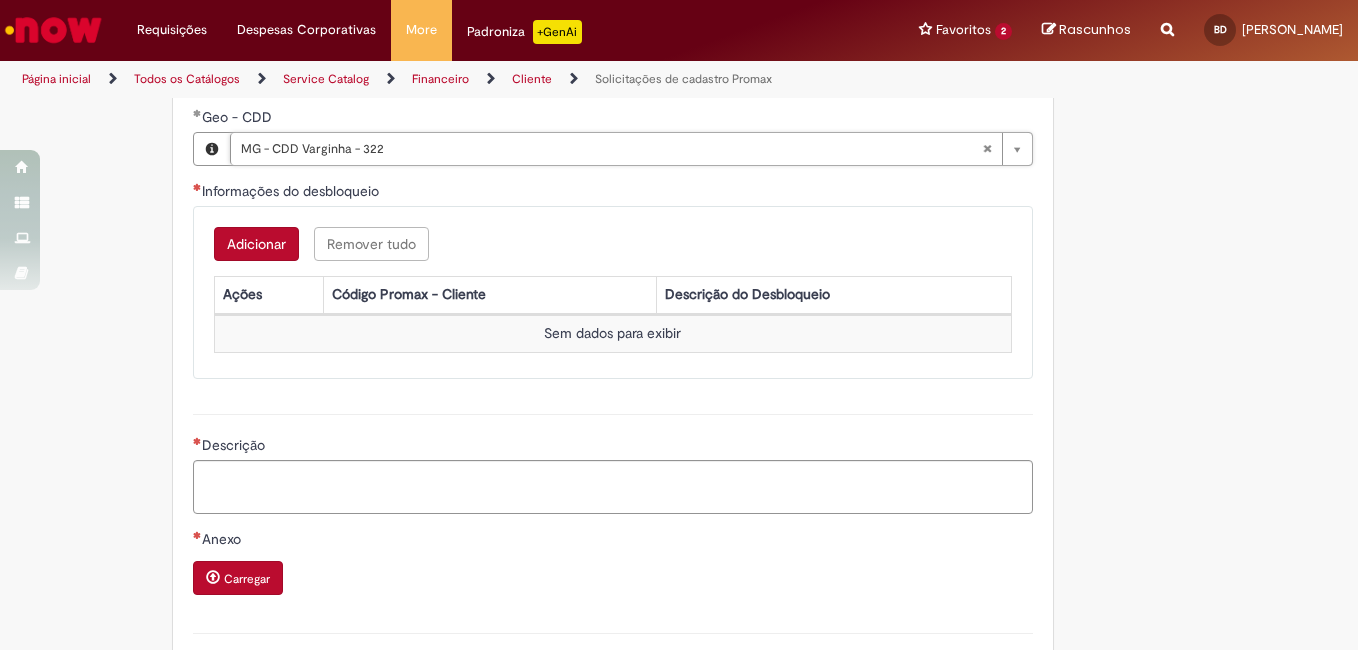 click on "Adicionar" at bounding box center [256, 244] 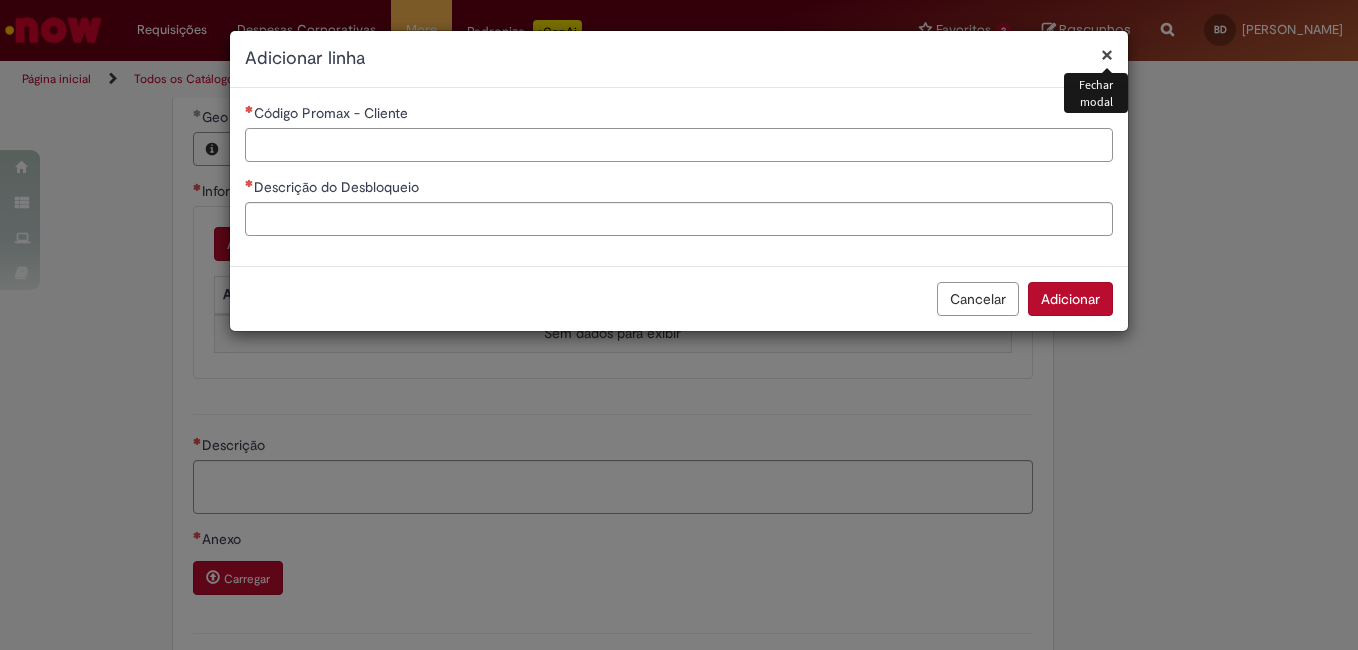 click on "Código Promax - Cliente" at bounding box center (679, 145) 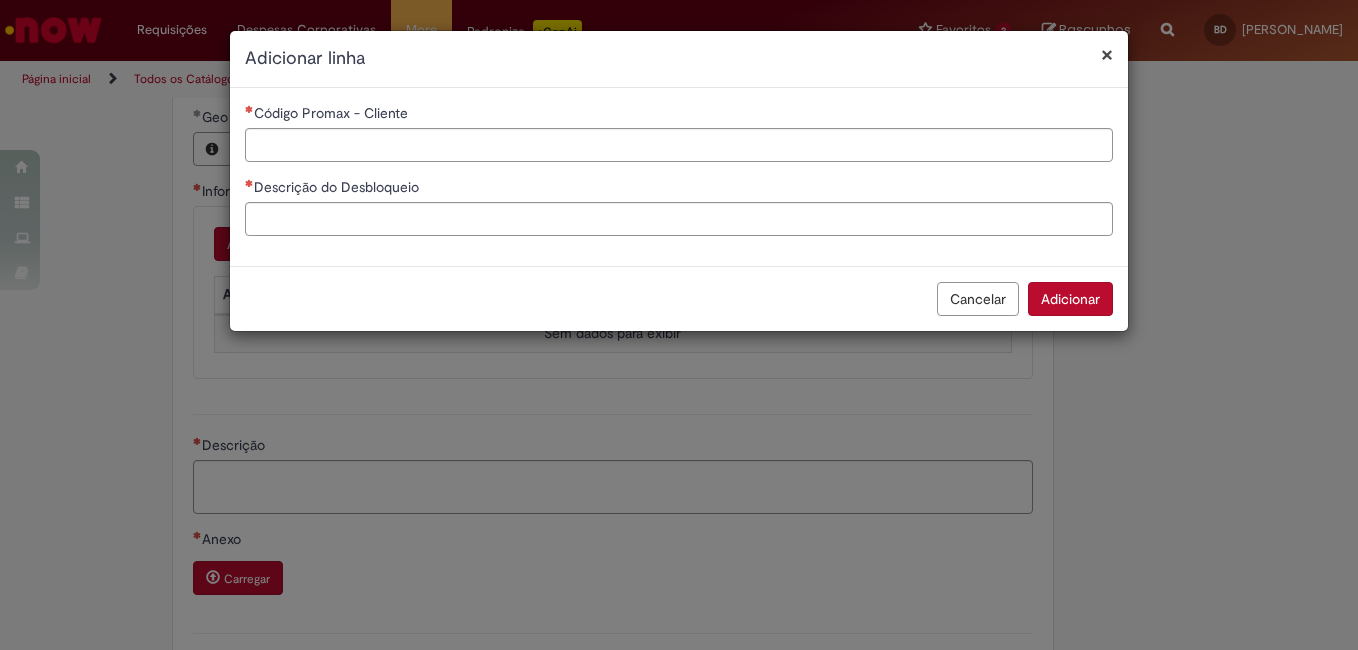 click on "Cancelar" at bounding box center (978, 299) 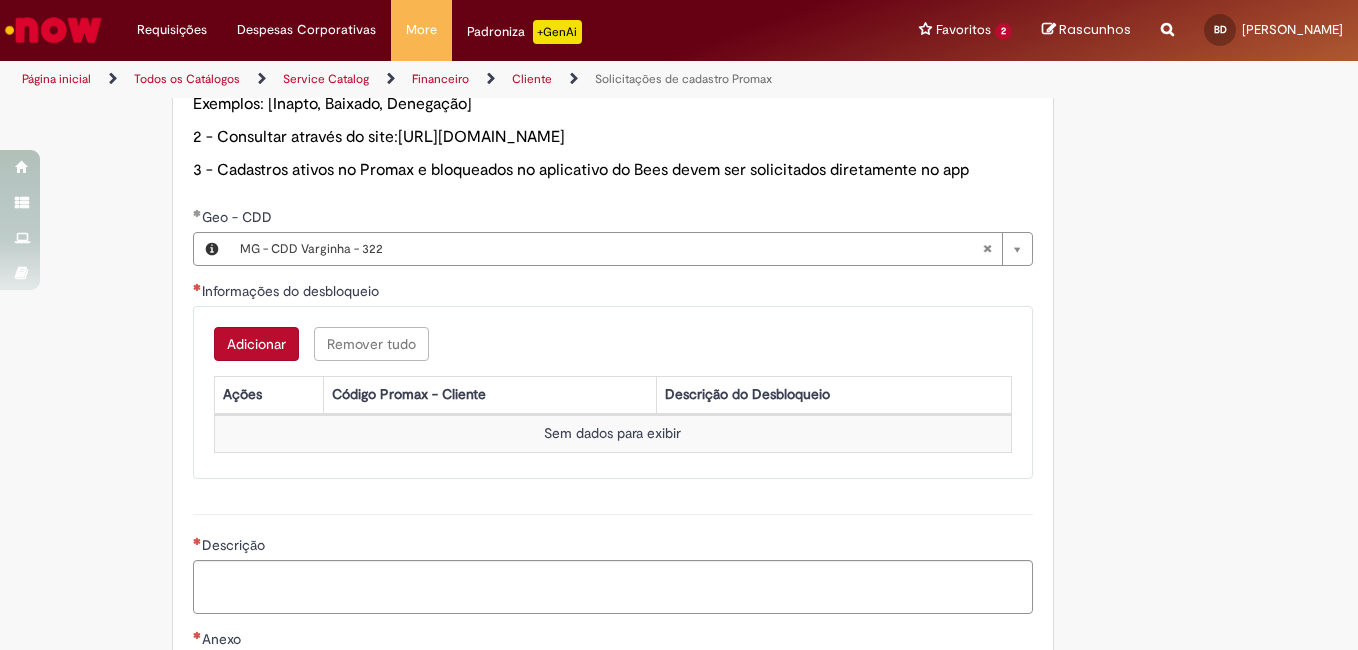 scroll, scrollTop: 1339, scrollLeft: 0, axis: vertical 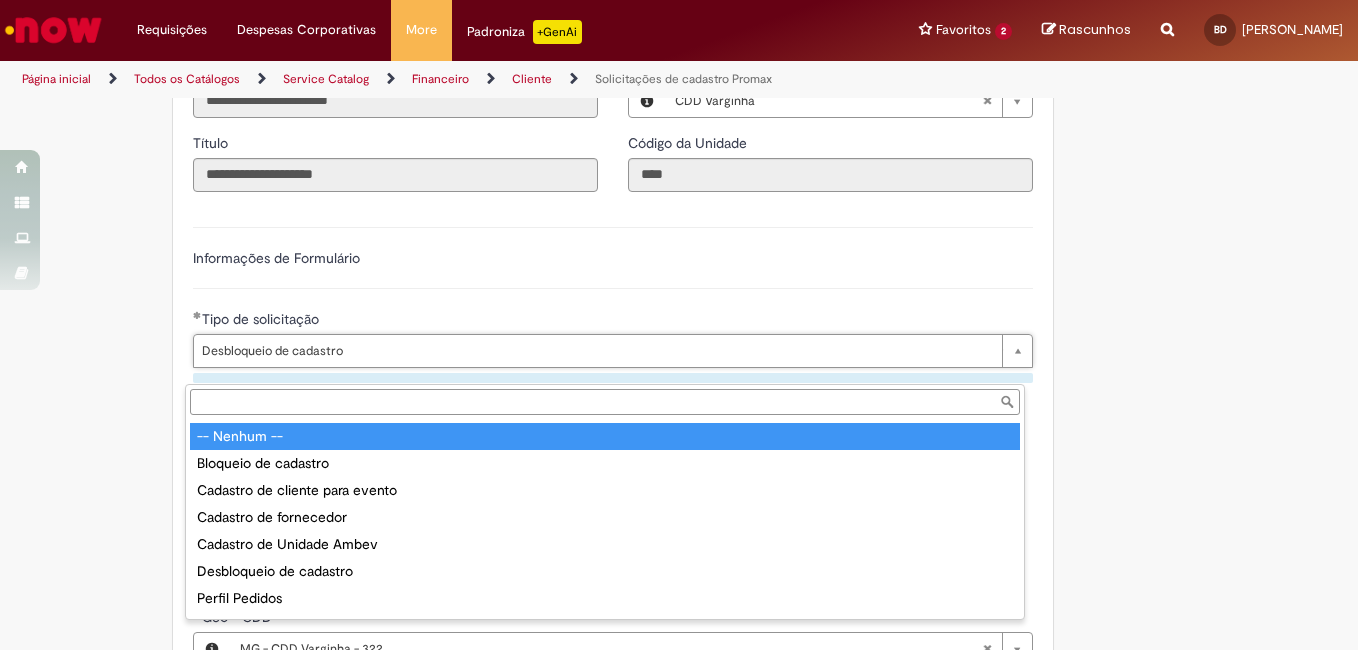 type on "**********" 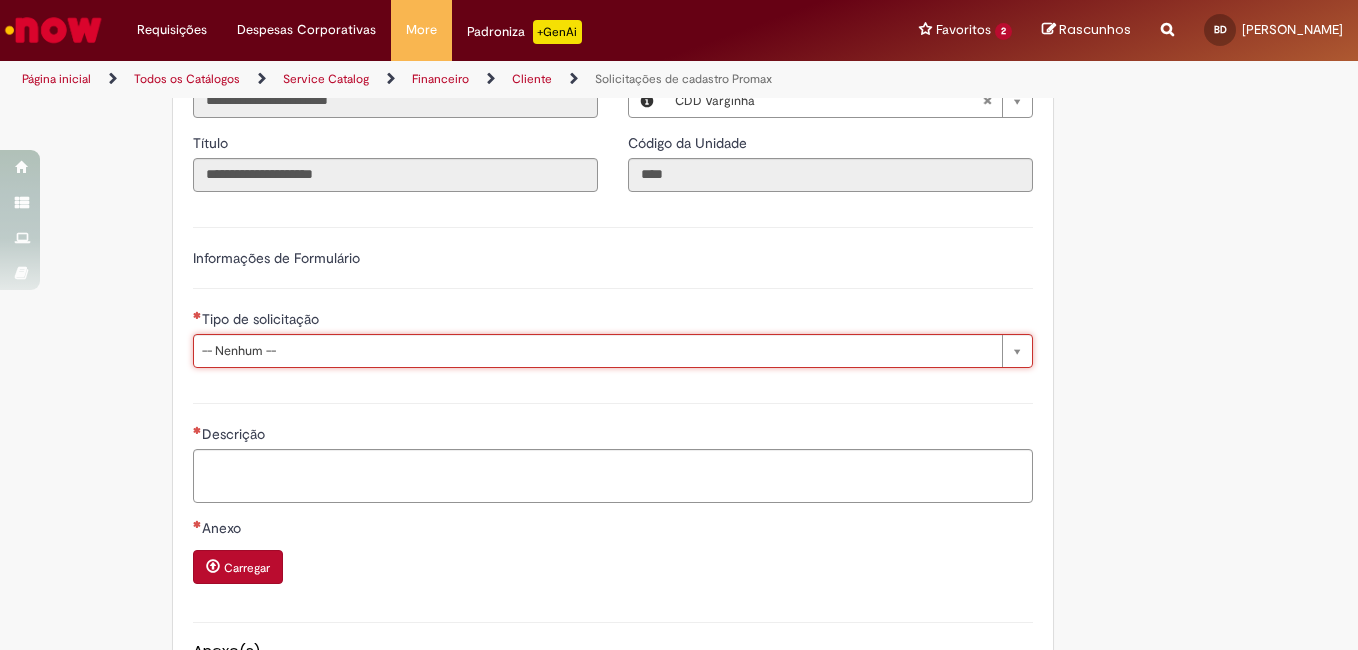 scroll, scrollTop: 0, scrollLeft: 83, axis: horizontal 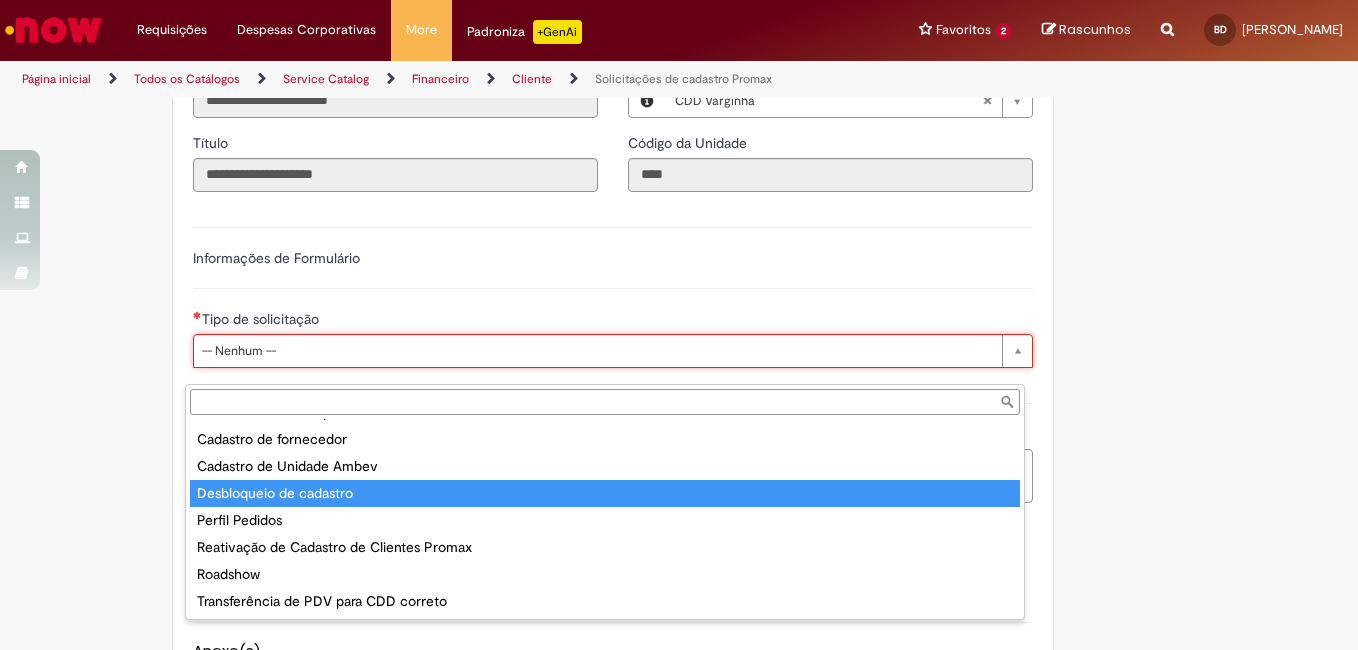 type on "**********" 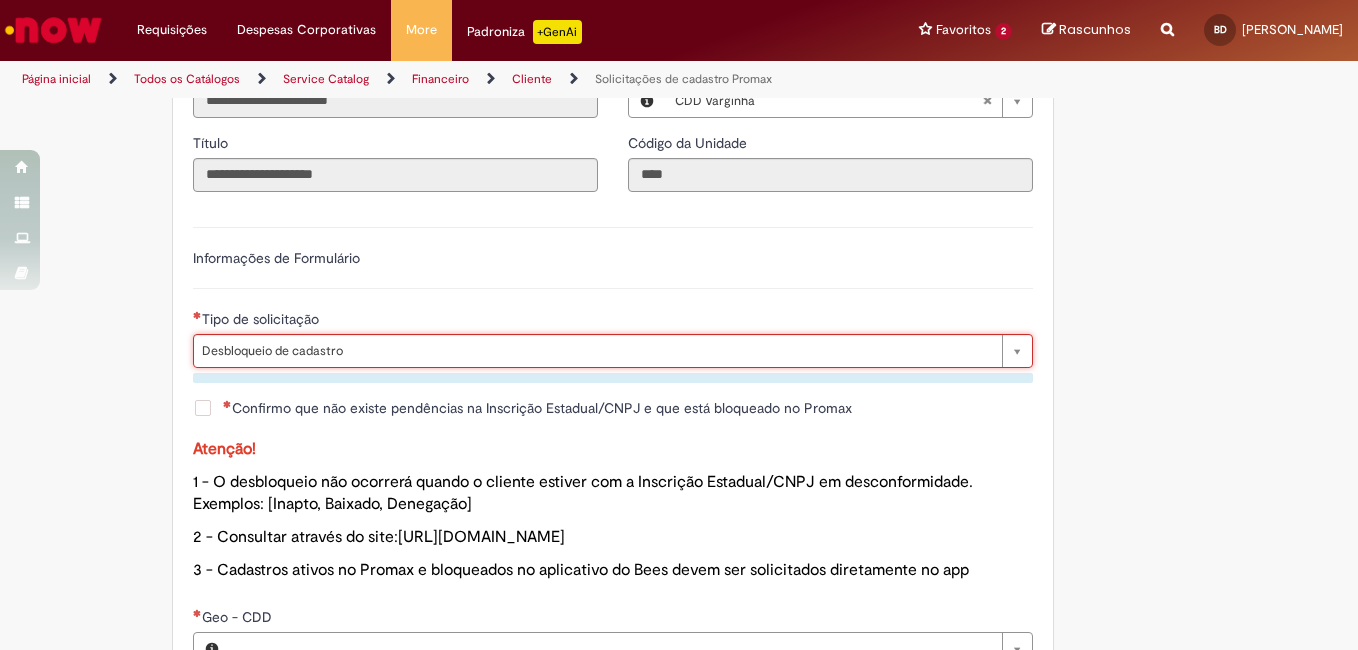 scroll, scrollTop: 0, scrollLeft: 82, axis: horizontal 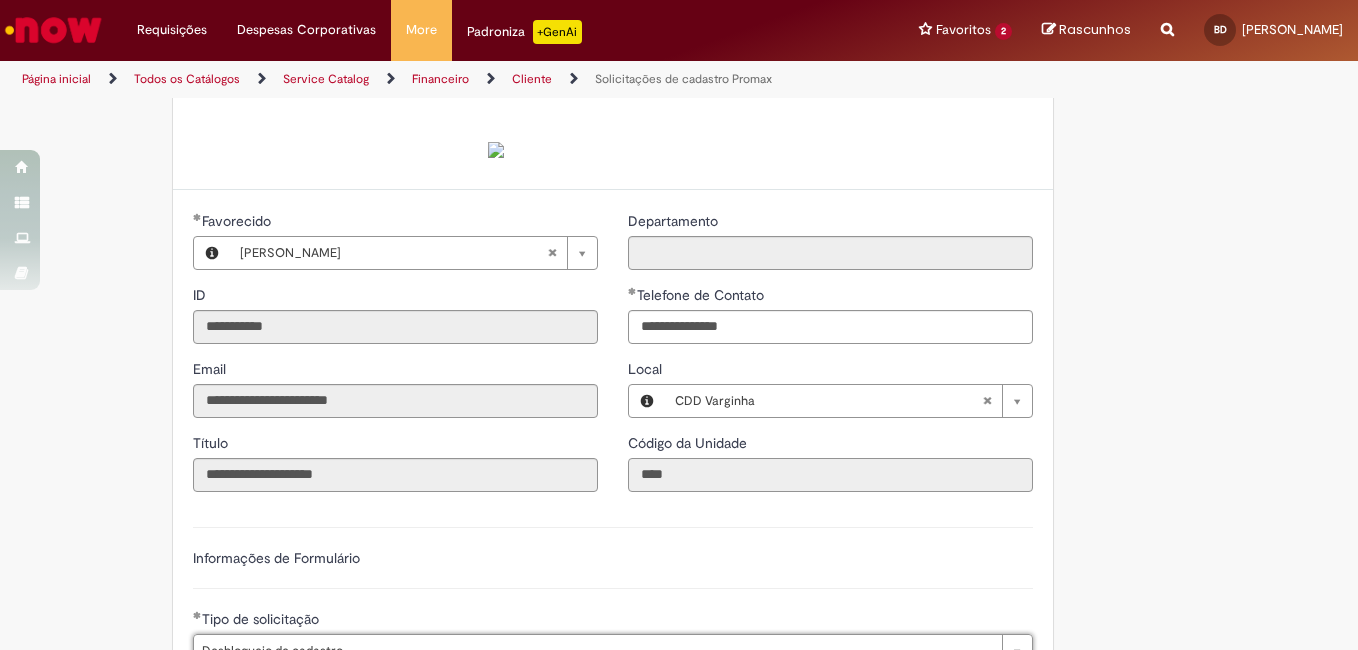 click on "****" at bounding box center [830, 475] 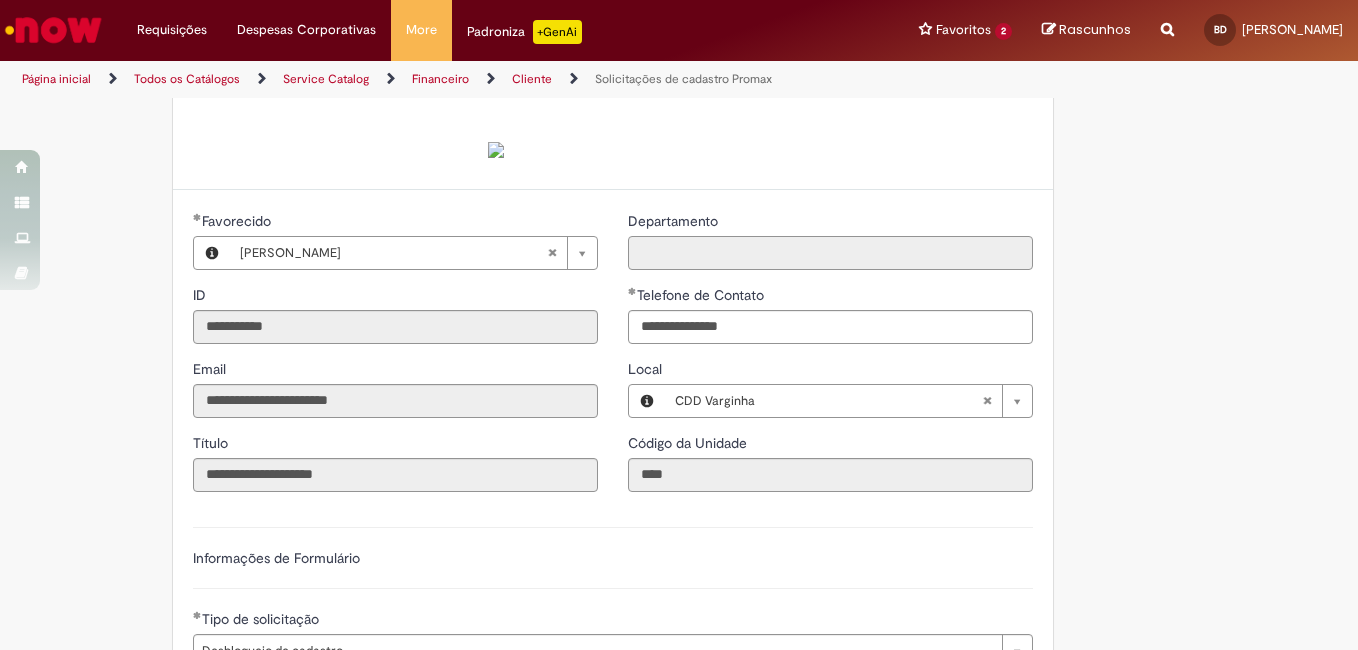 click on "Departamento" at bounding box center [830, 253] 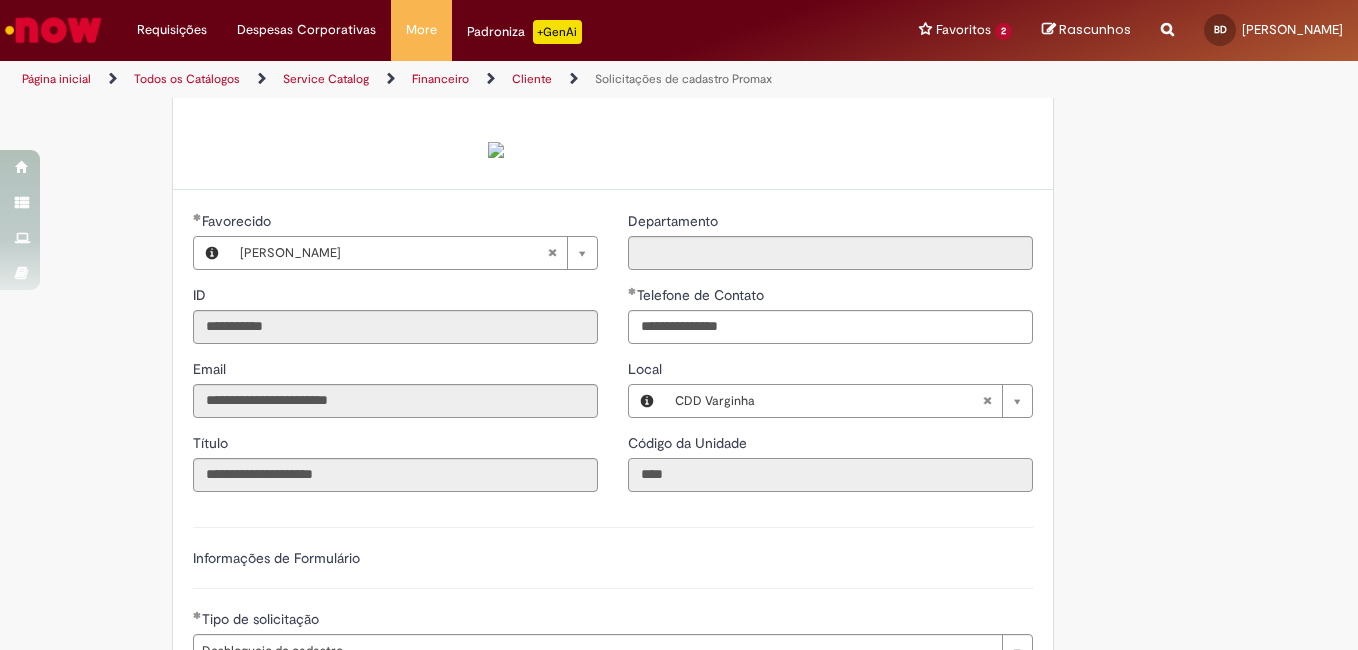 click on "****" at bounding box center [830, 475] 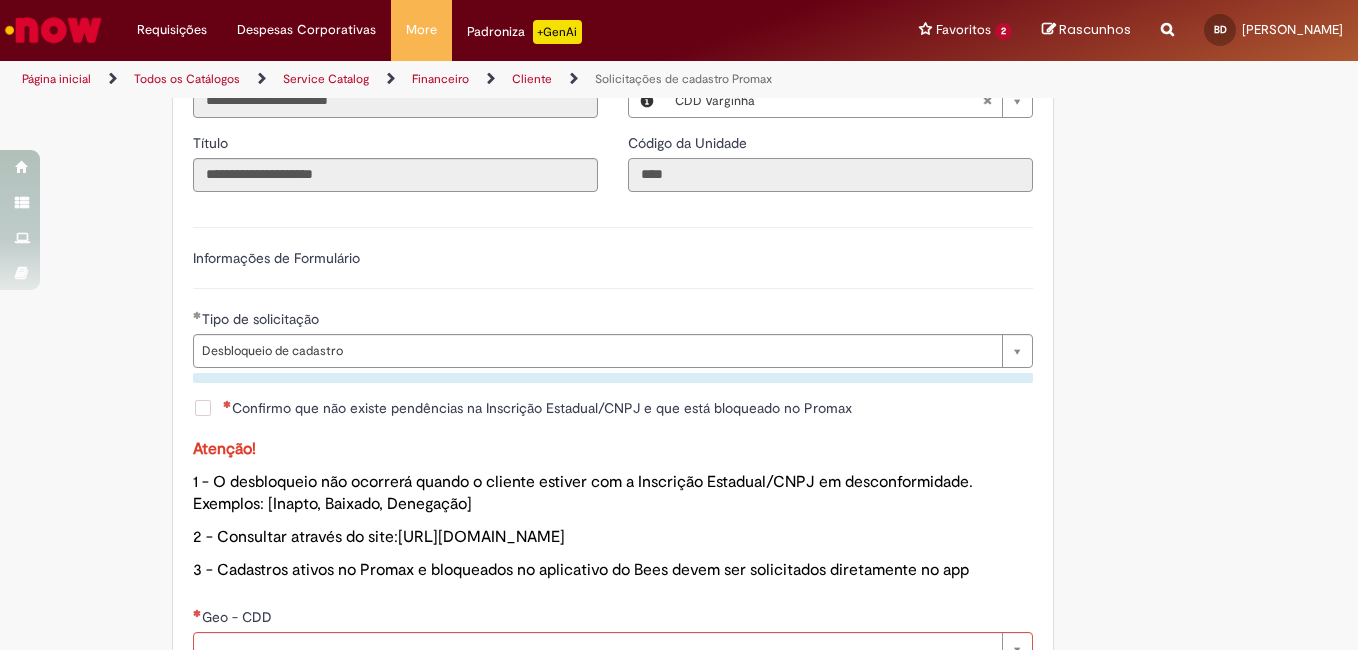 scroll, scrollTop: 839, scrollLeft: 0, axis: vertical 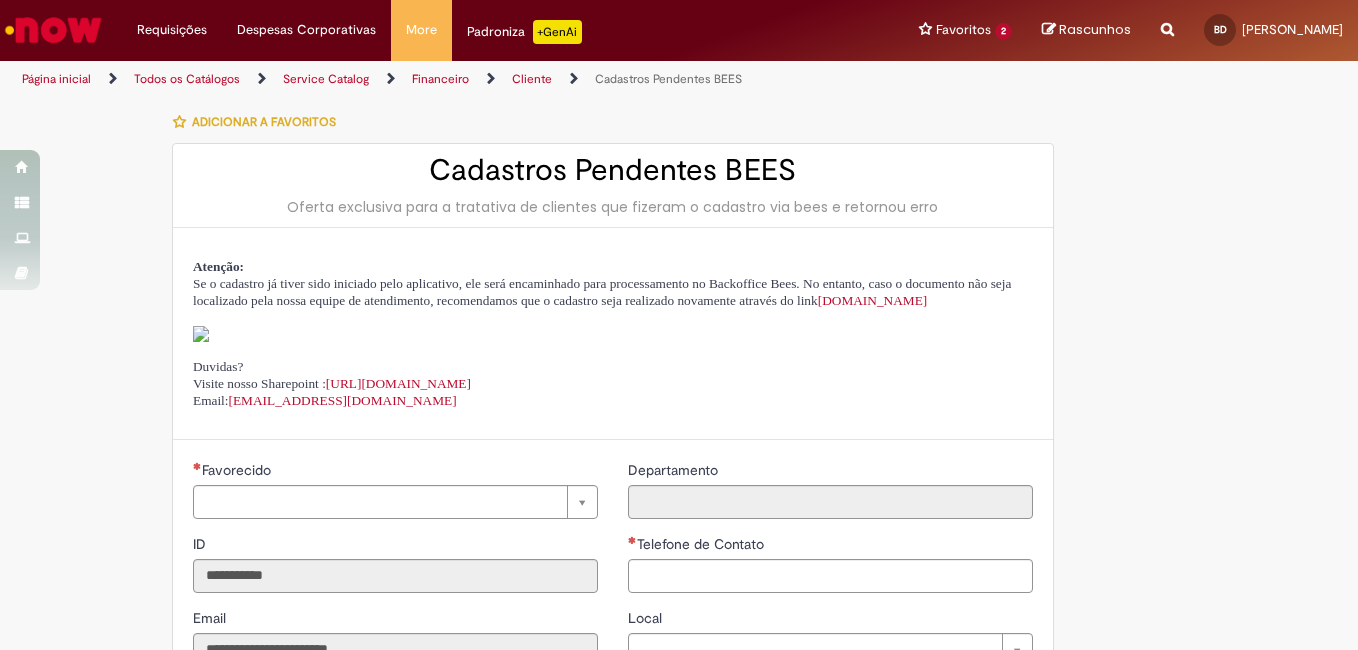 type on "**********" 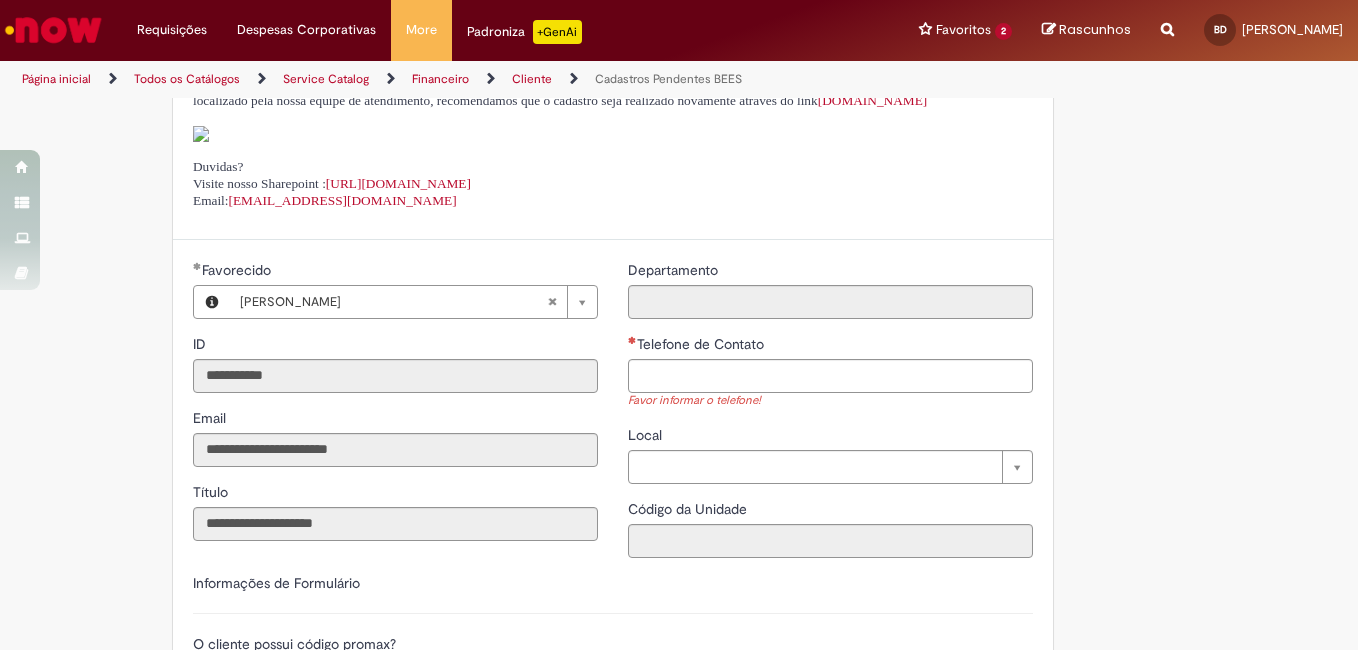 scroll, scrollTop: 300, scrollLeft: 0, axis: vertical 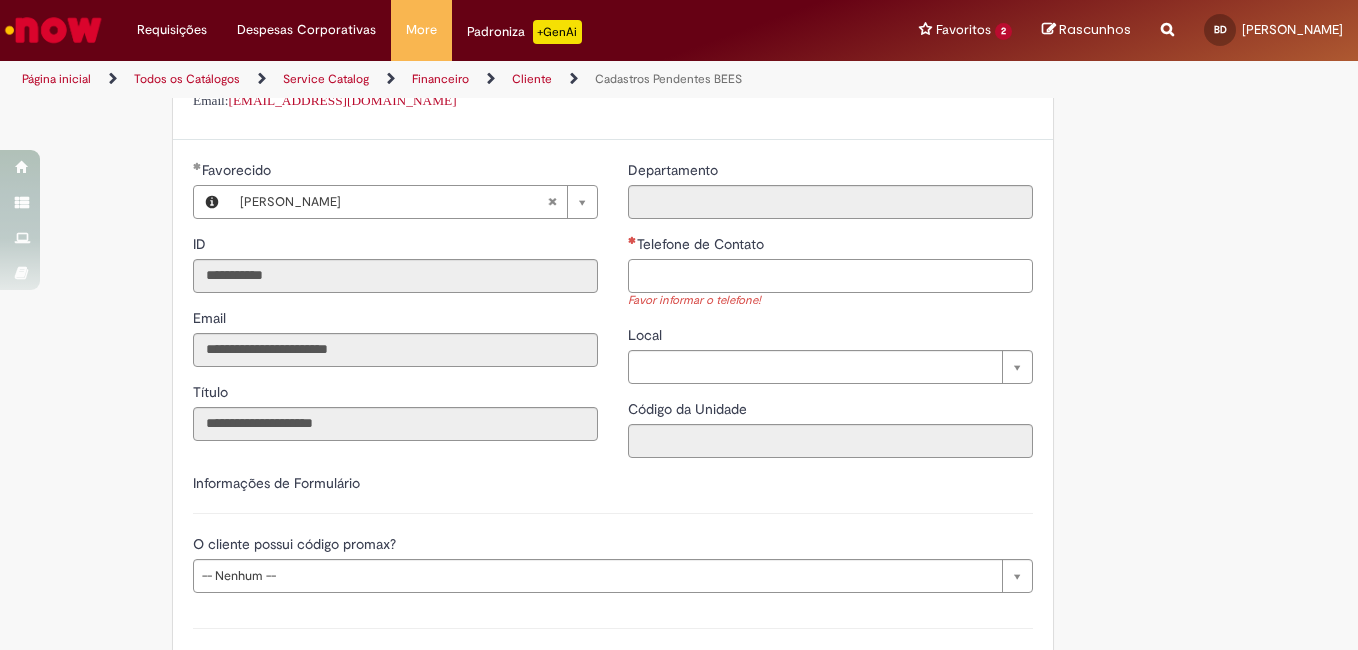 click on "Telefone de Contato" at bounding box center [830, 276] 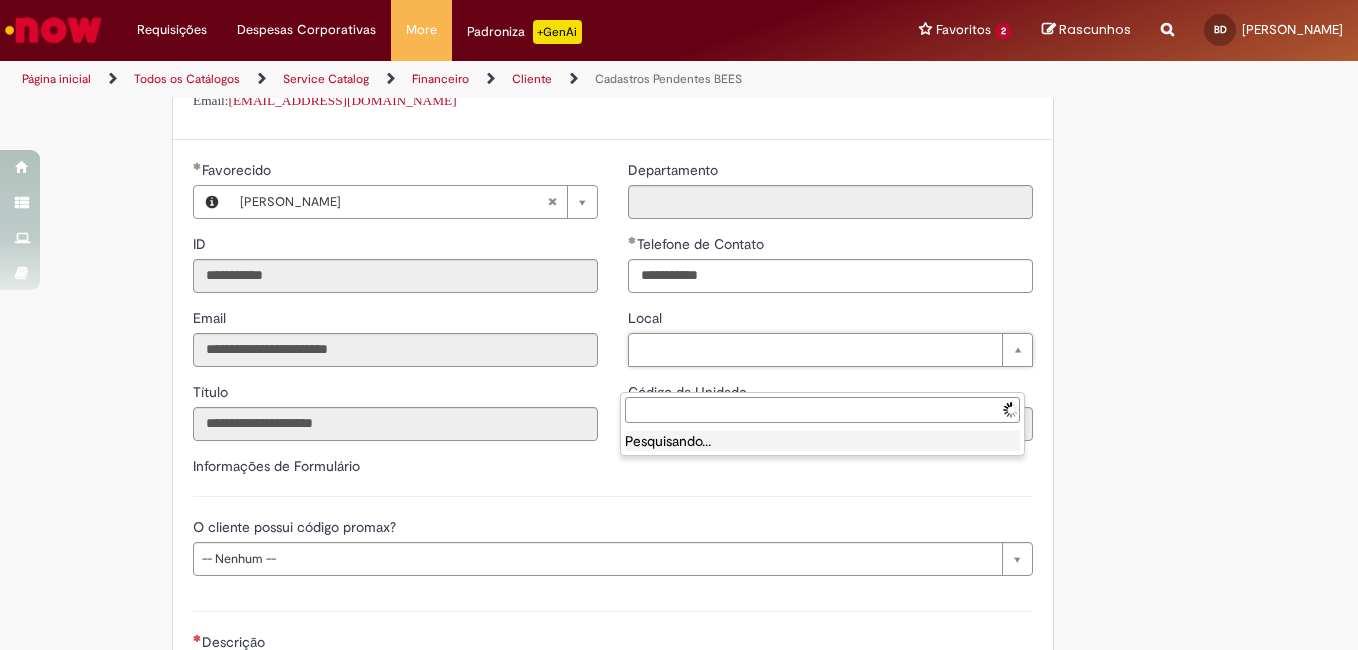 type on "**********" 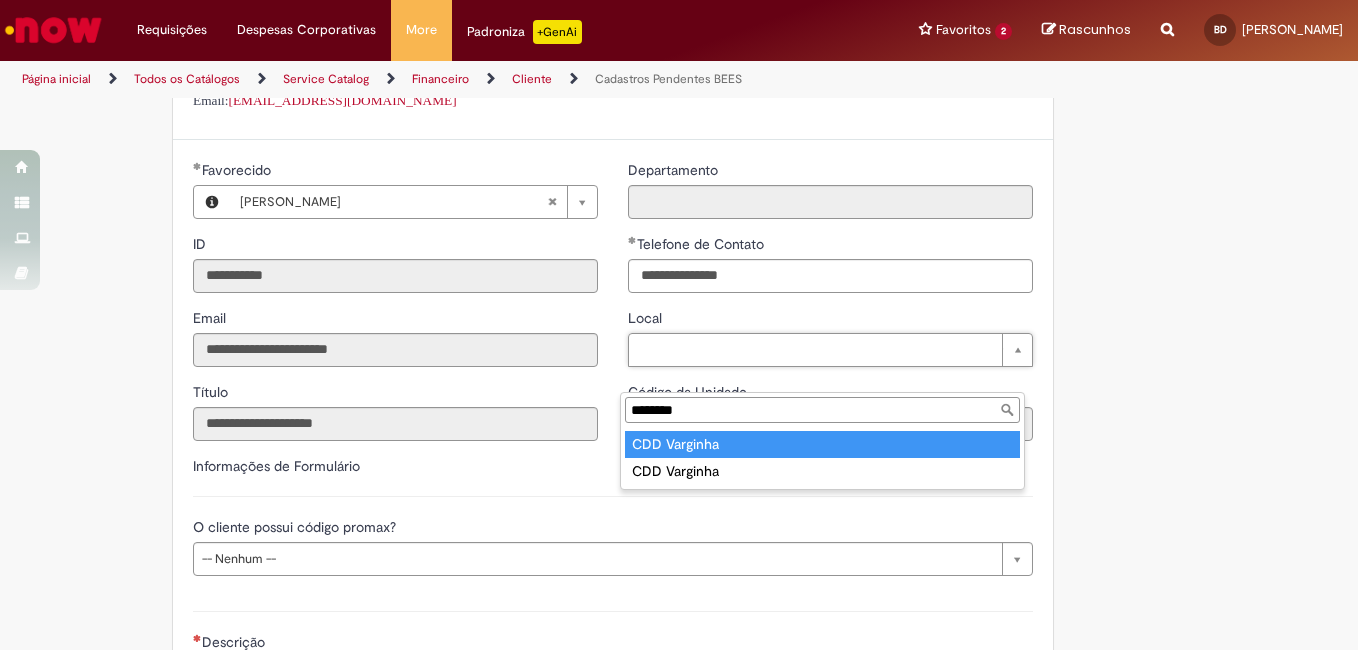 type on "********" 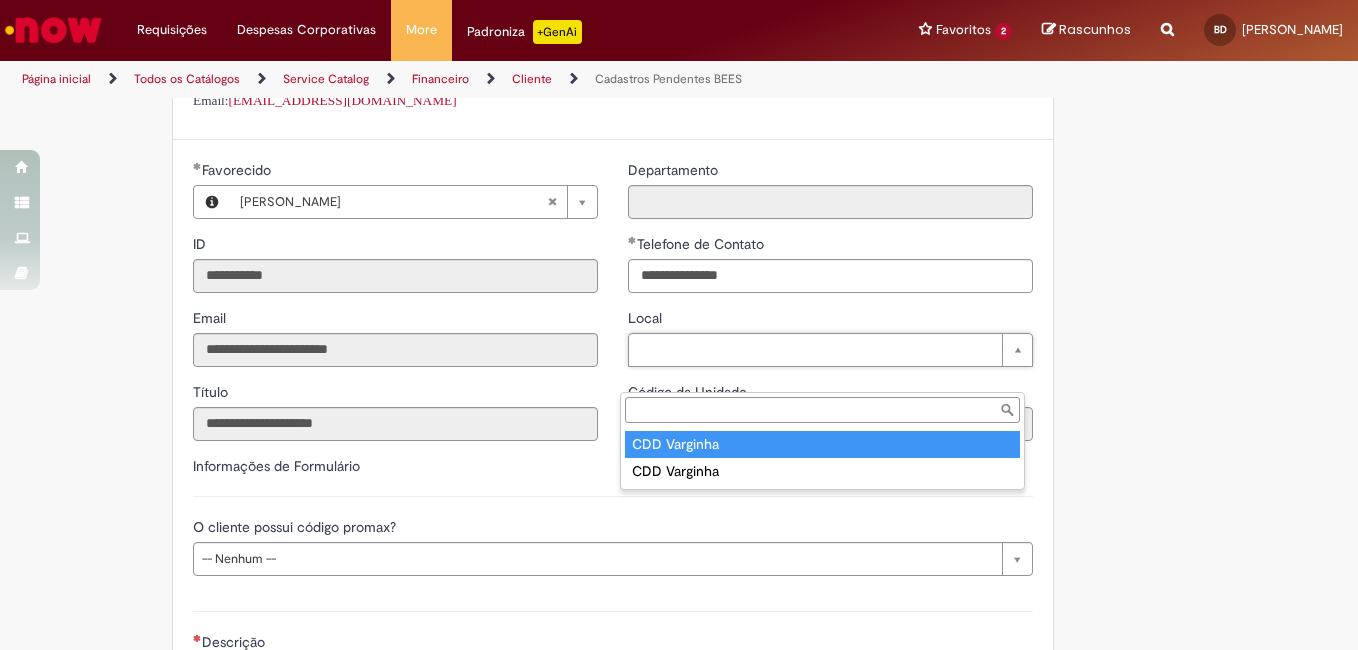 type on "****" 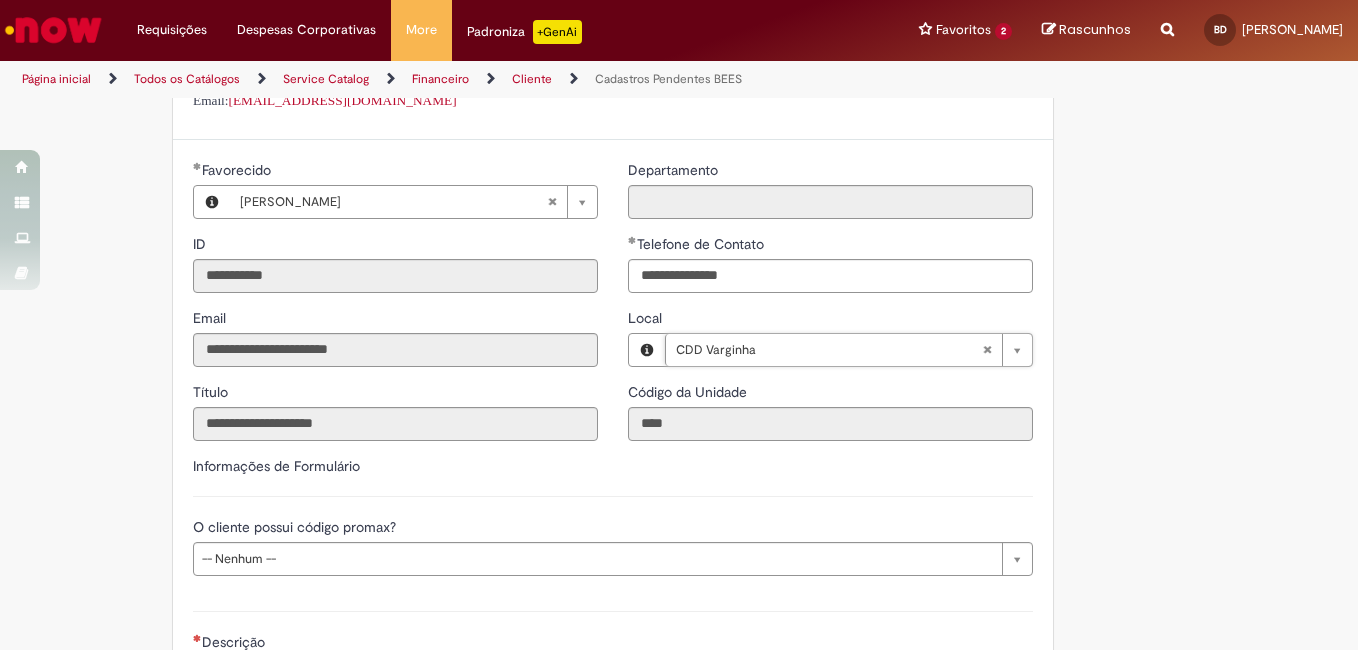 scroll, scrollTop: 500, scrollLeft: 0, axis: vertical 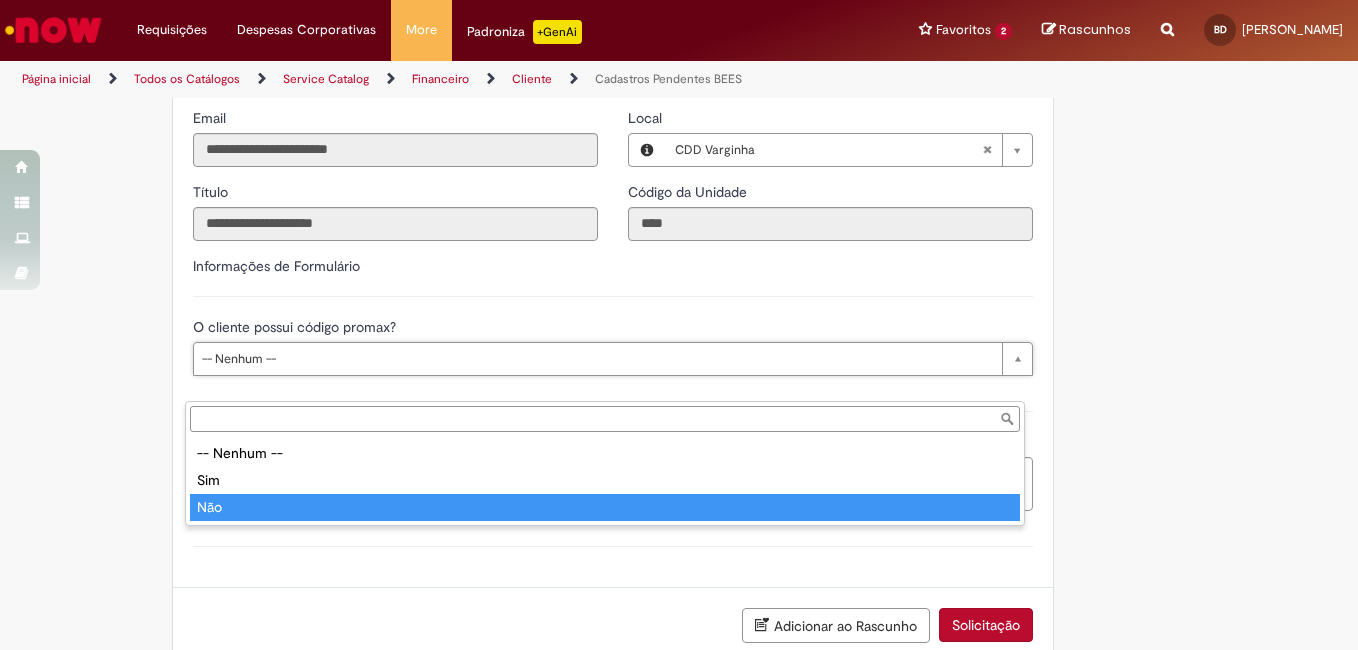 type on "***" 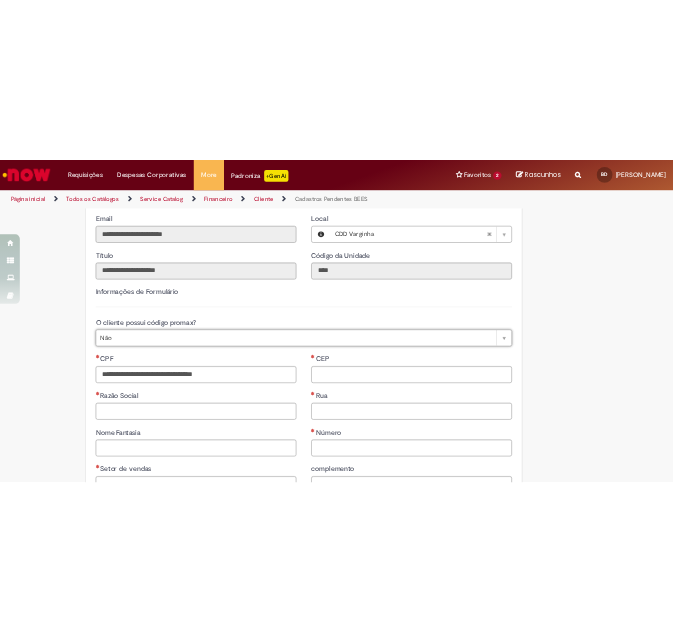 scroll, scrollTop: 700, scrollLeft: 0, axis: vertical 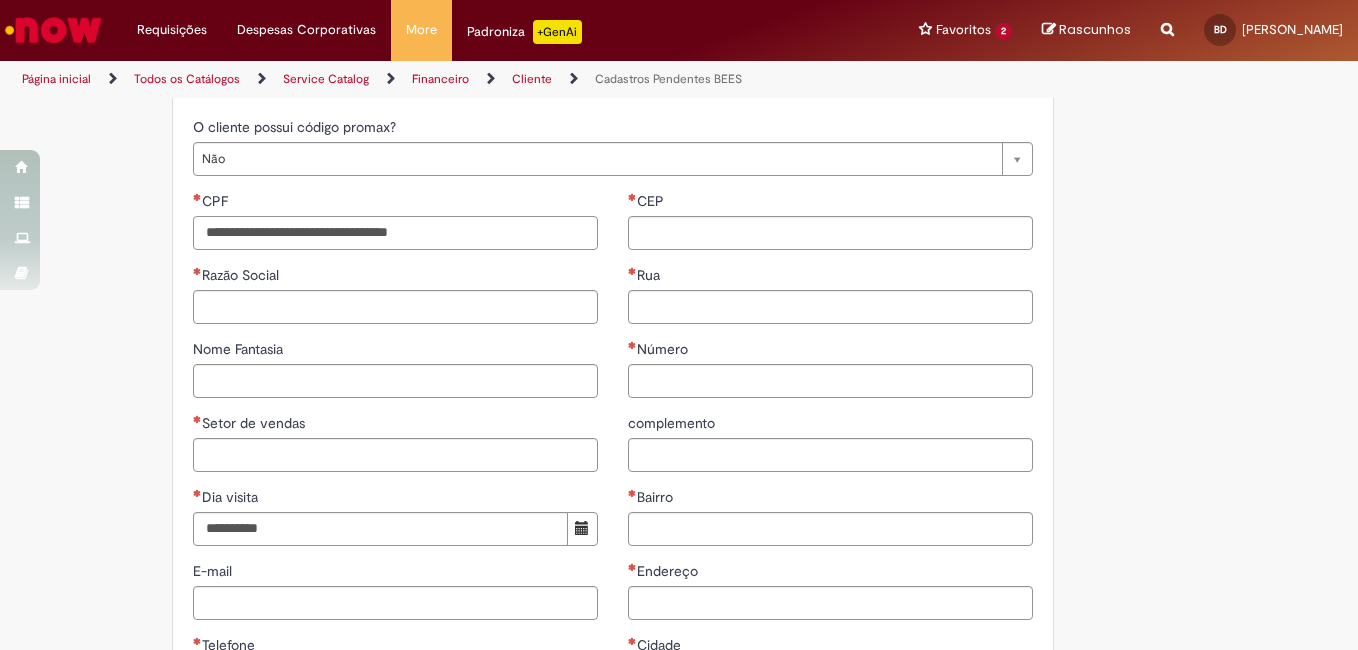 click on "CPF" at bounding box center [395, 233] 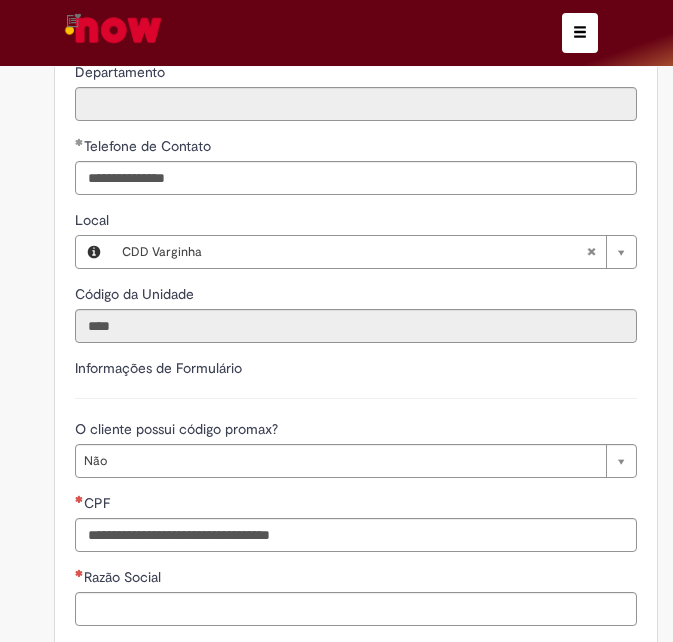 scroll, scrollTop: 900, scrollLeft: 0, axis: vertical 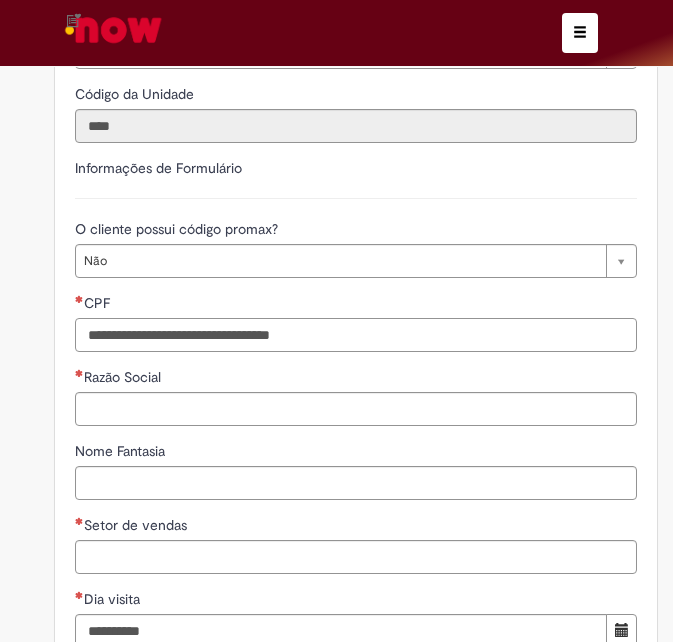 click on "CPF" at bounding box center [356, 335] 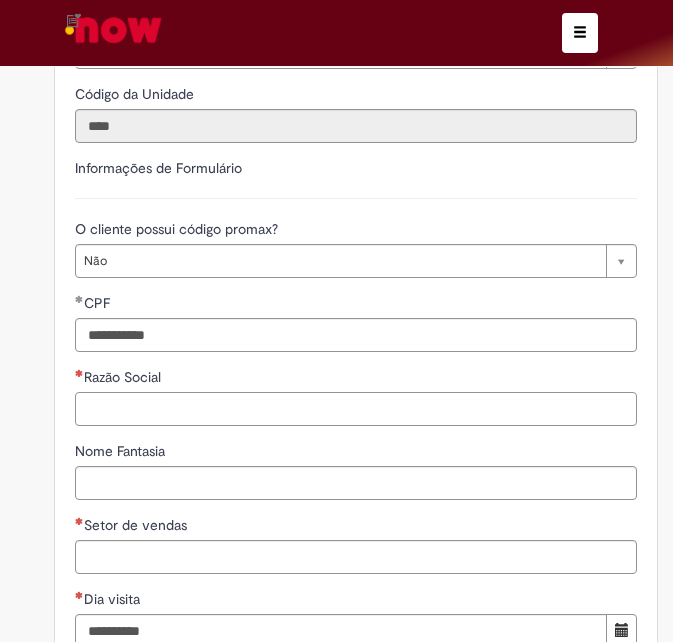 click on "**********" at bounding box center (356, 544) 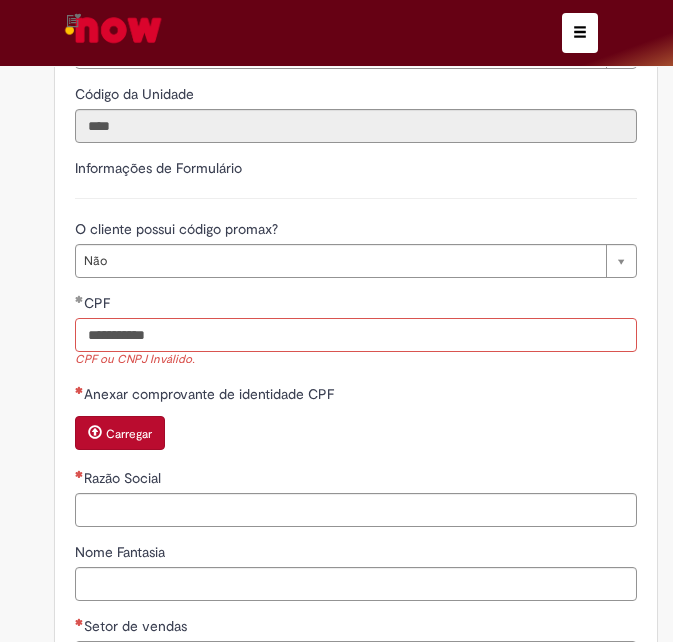 click on "**********" at bounding box center [356, 335] 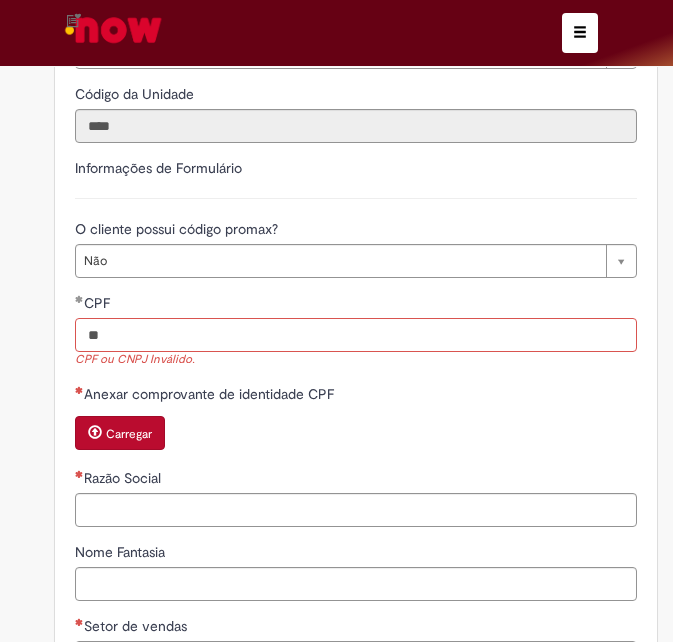 type on "*" 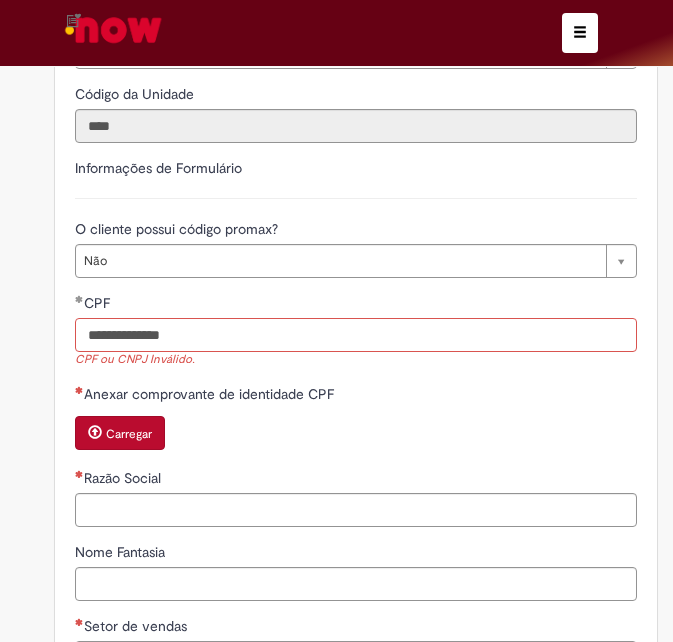 scroll, scrollTop: 1100, scrollLeft: 0, axis: vertical 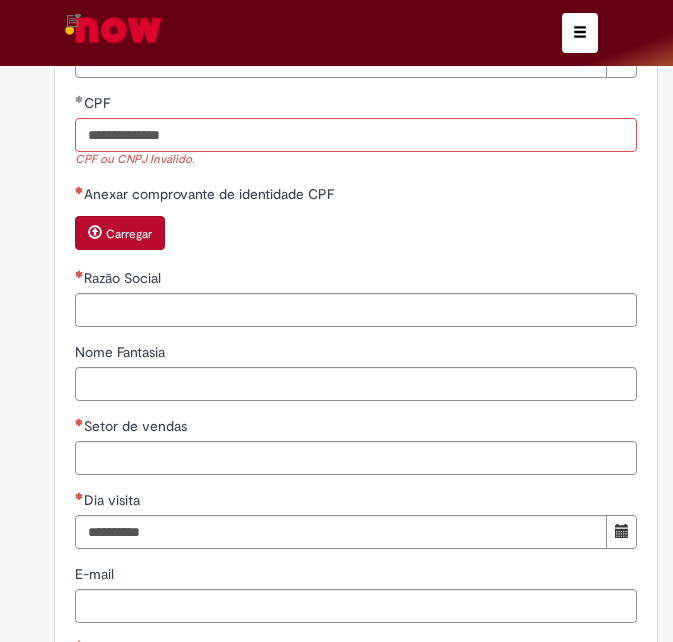 type on "**********" 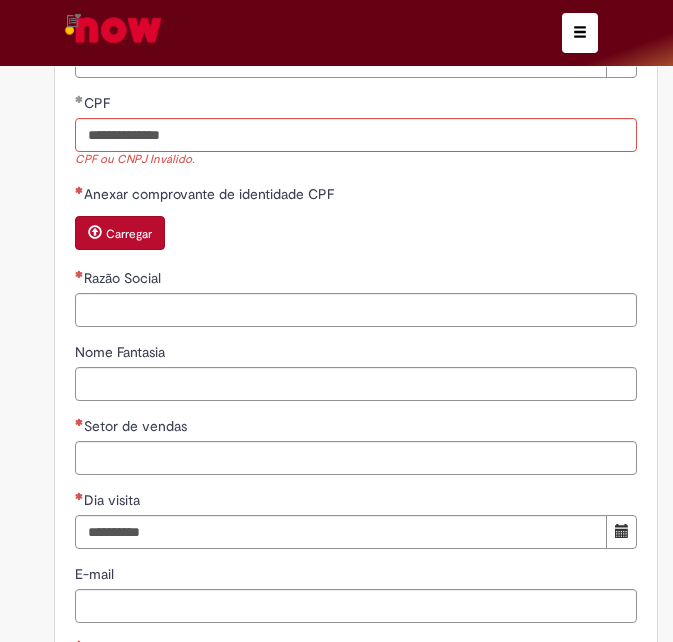 click on "Razão Social" at bounding box center (356, 297) 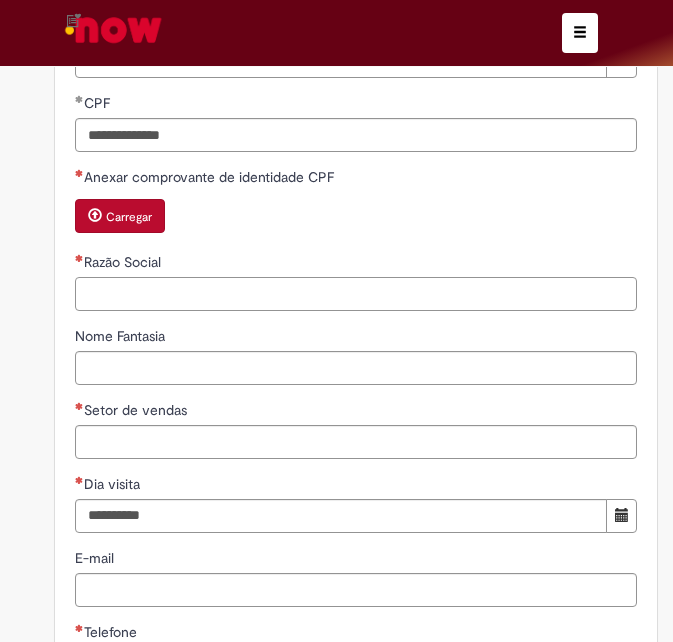 click on "Razão Social" at bounding box center (356, 294) 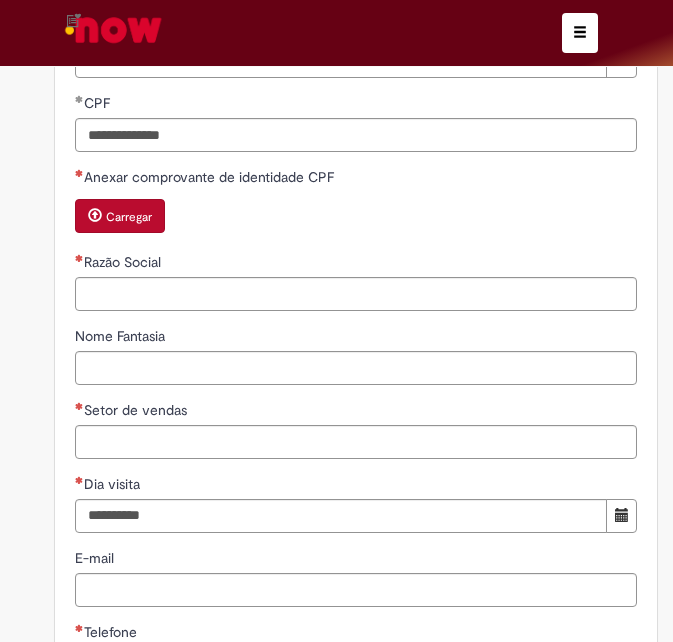click on "Carregar" at bounding box center (129, 217) 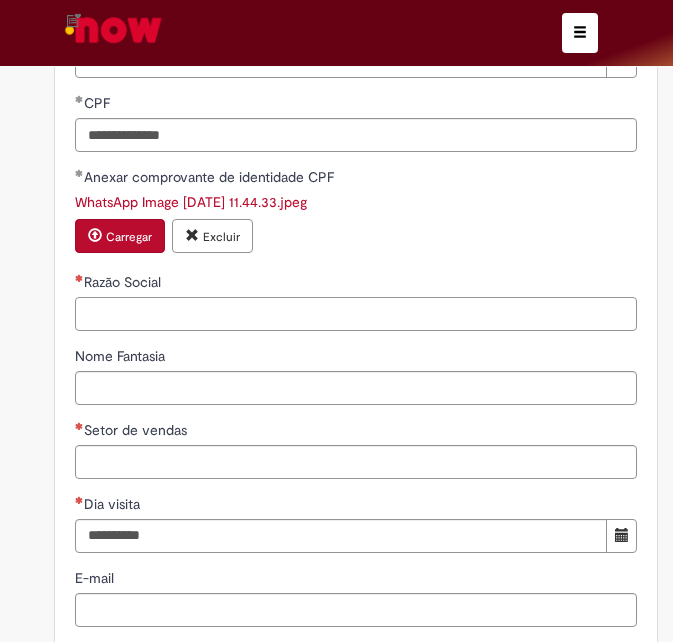 click on "Razão Social" at bounding box center [356, 314] 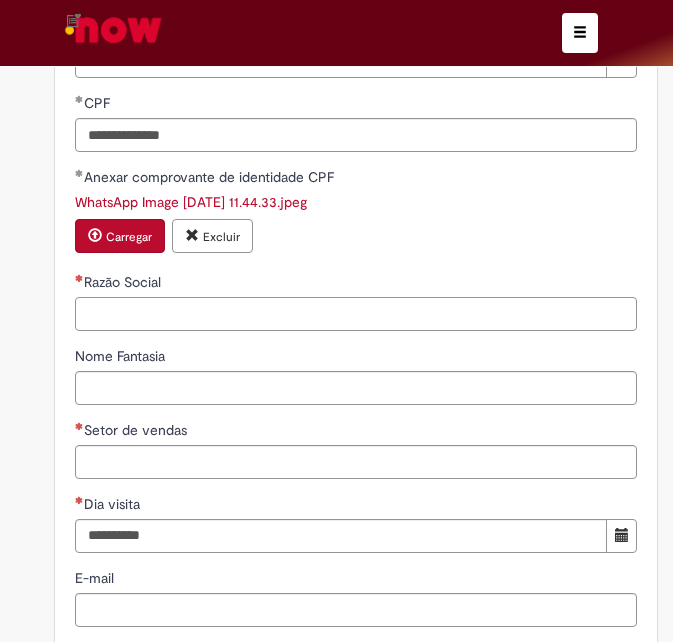 click on "Razão Social" at bounding box center (356, 314) 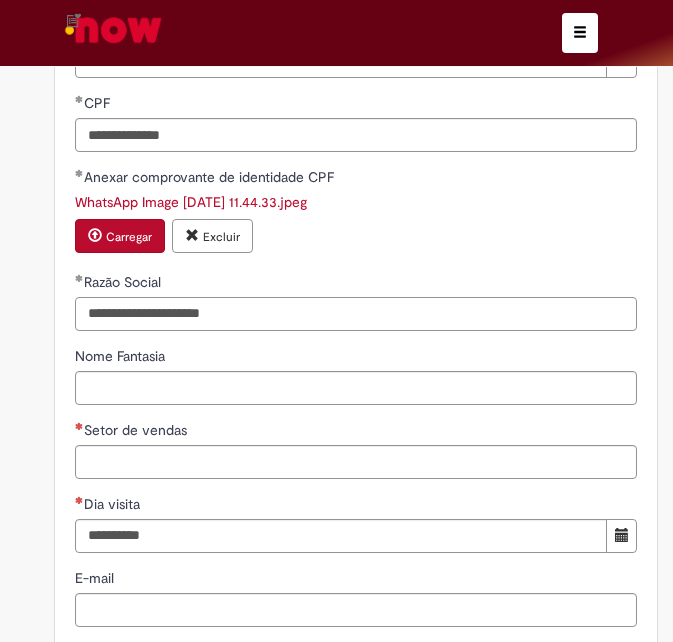 type on "**********" 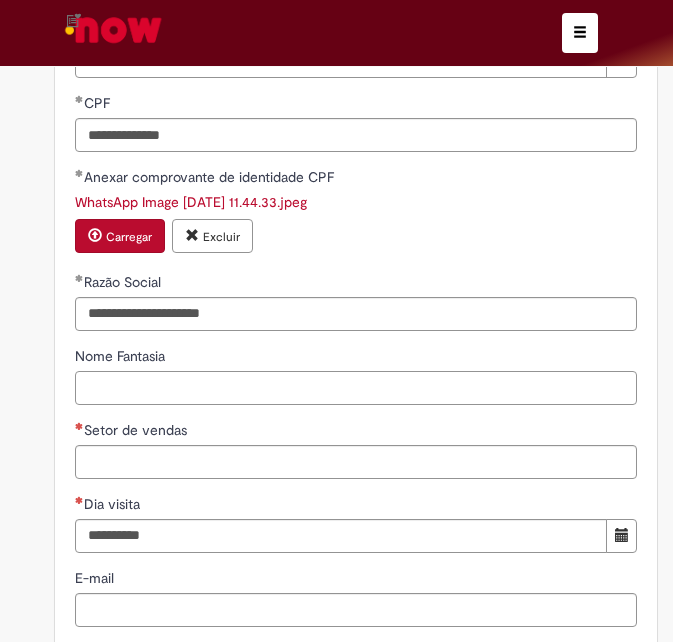 click on "Nome Fantasia" at bounding box center (356, 388) 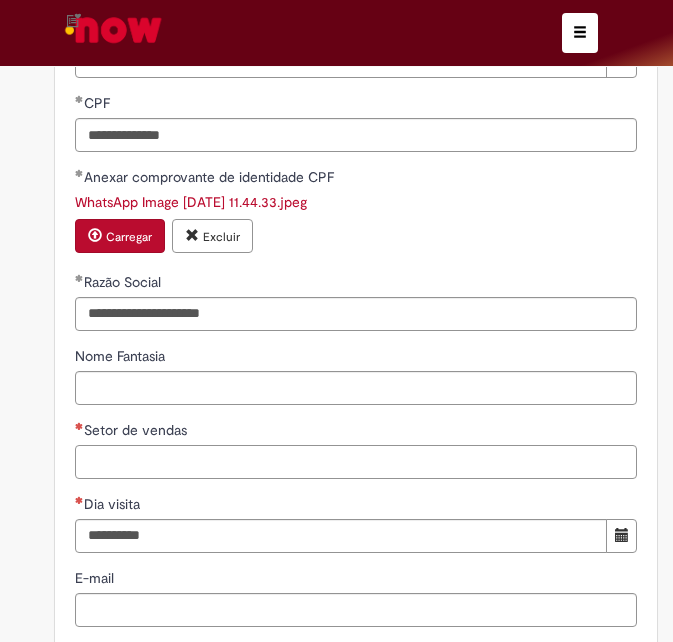 click on "Setor de vendas" at bounding box center [356, 462] 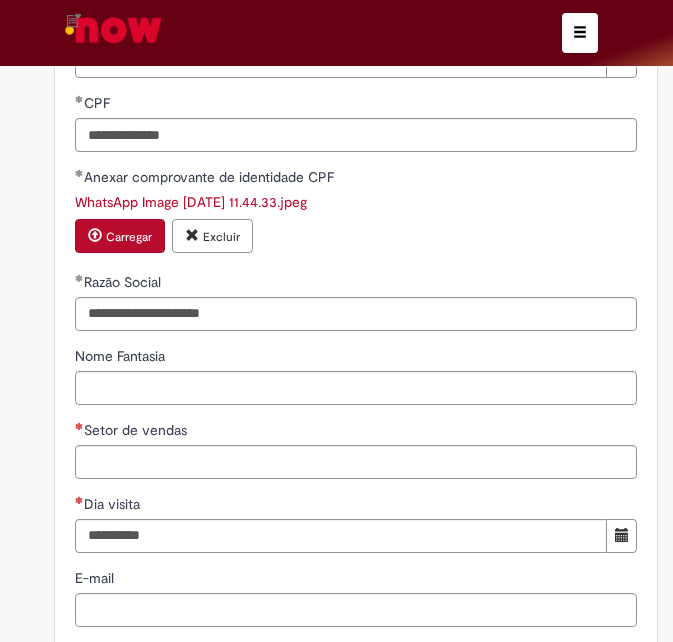 drag, startPoint x: 584, startPoint y: 321, endPoint x: 602, endPoint y: 300, distance: 27.658634 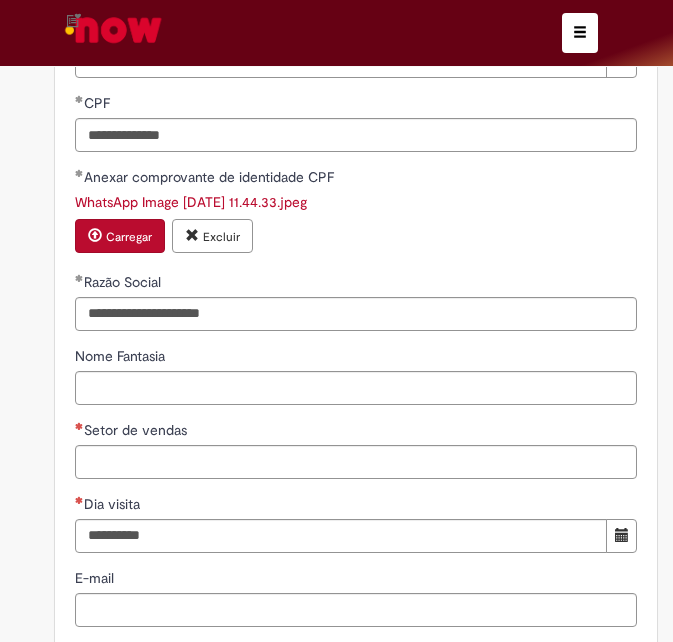 drag, startPoint x: 226, startPoint y: 534, endPoint x: 237, endPoint y: 522, distance: 16.27882 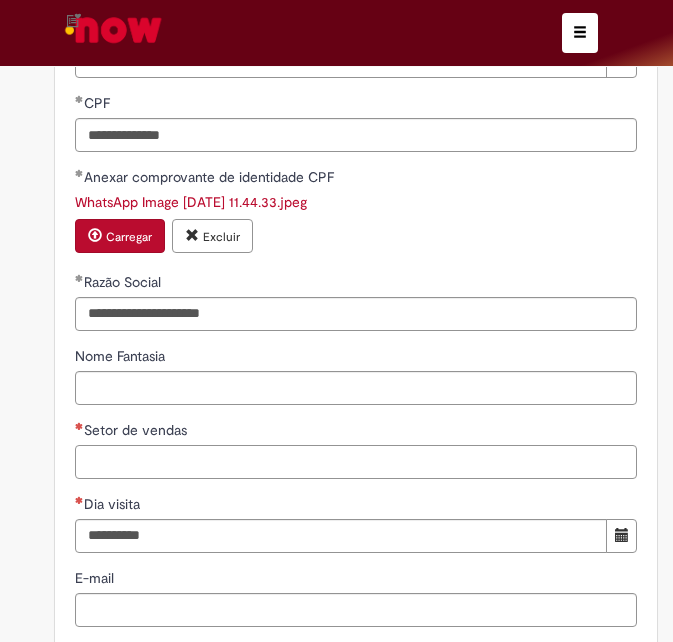 click on "Setor de vendas" at bounding box center [356, 462] 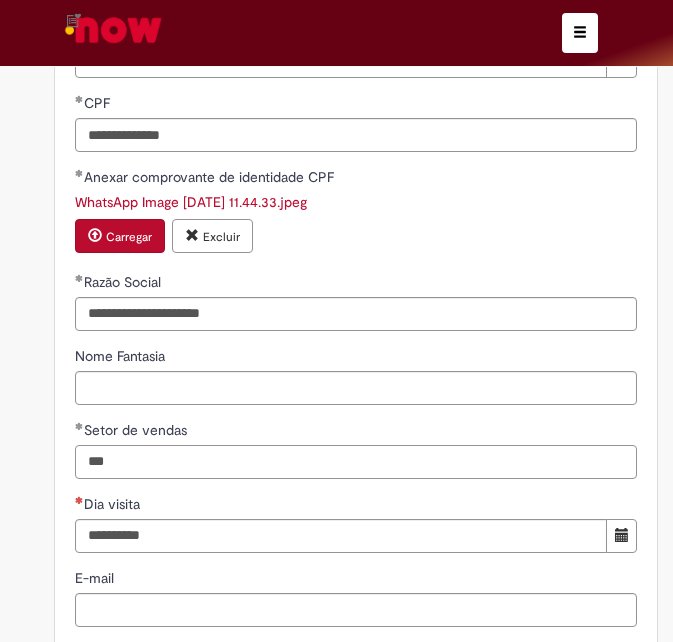 scroll, scrollTop: 1100, scrollLeft: 0, axis: vertical 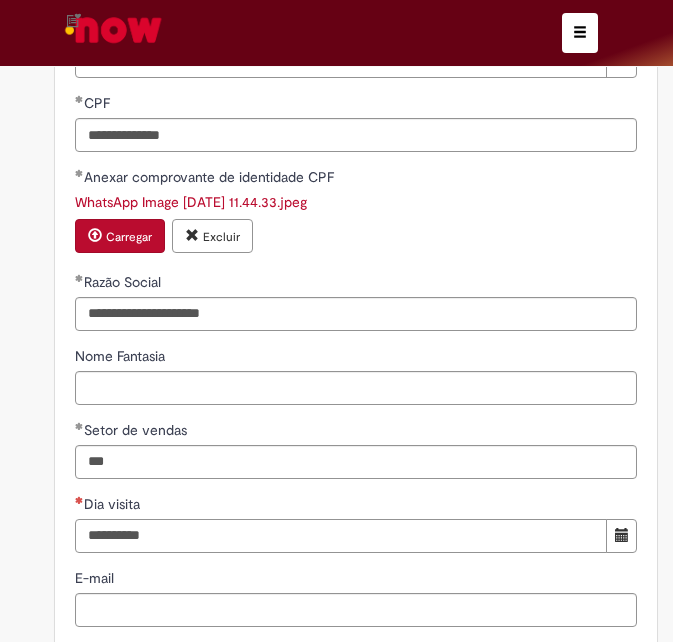 click on "Dia visita" at bounding box center [341, 536] 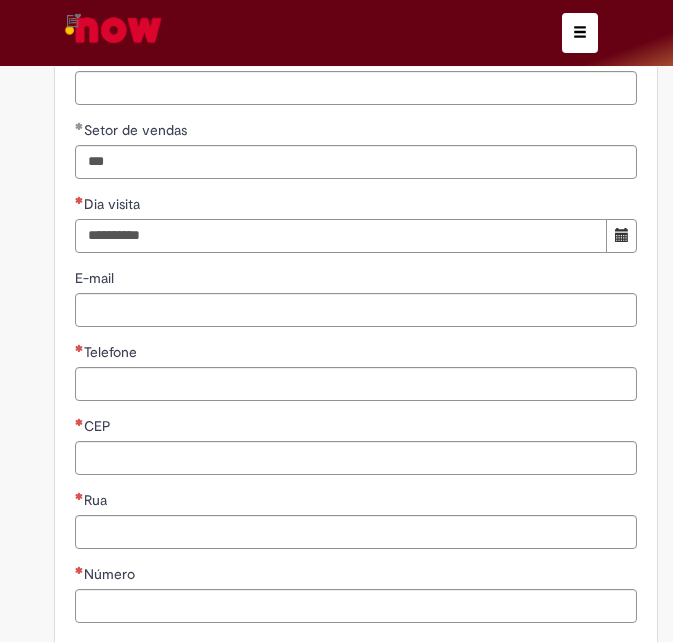 scroll, scrollTop: 1500, scrollLeft: 0, axis: vertical 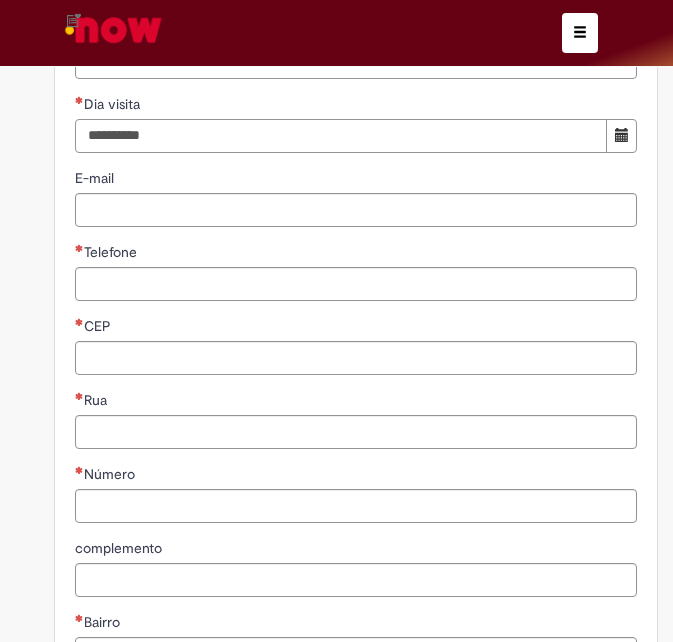 click on "Dia visita" at bounding box center (341, 136) 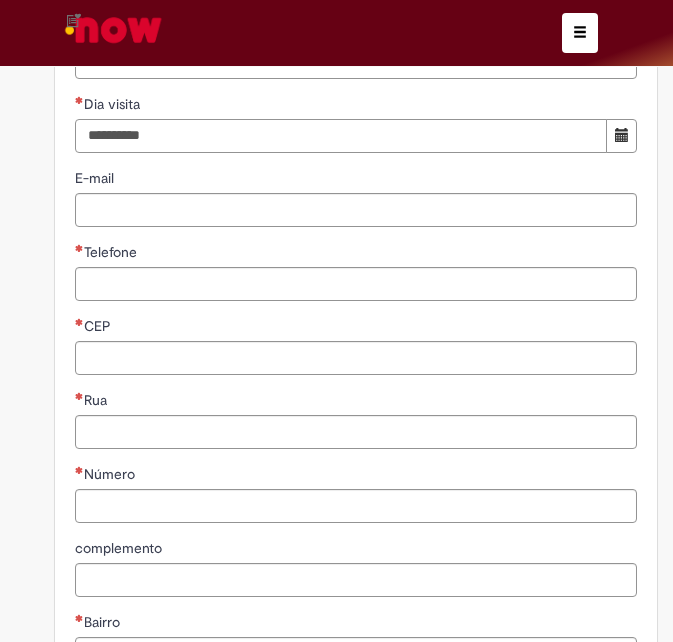 type on "**********" 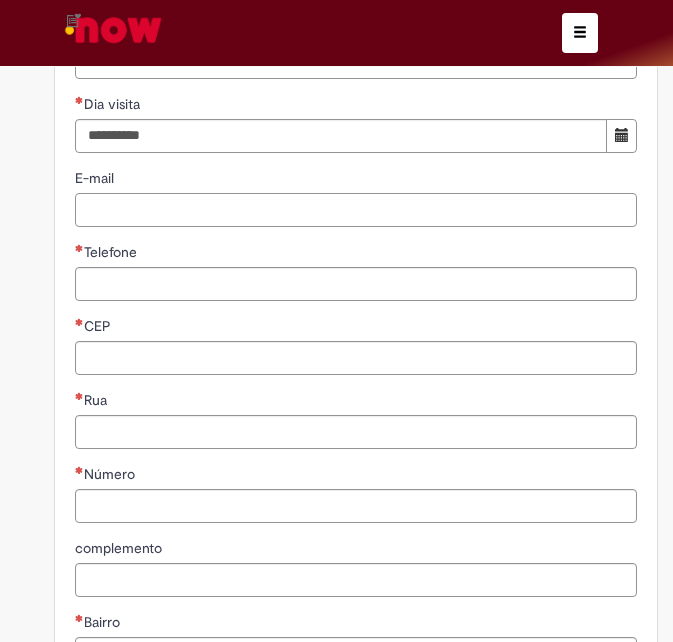 click on "E-mail" at bounding box center (356, 210) 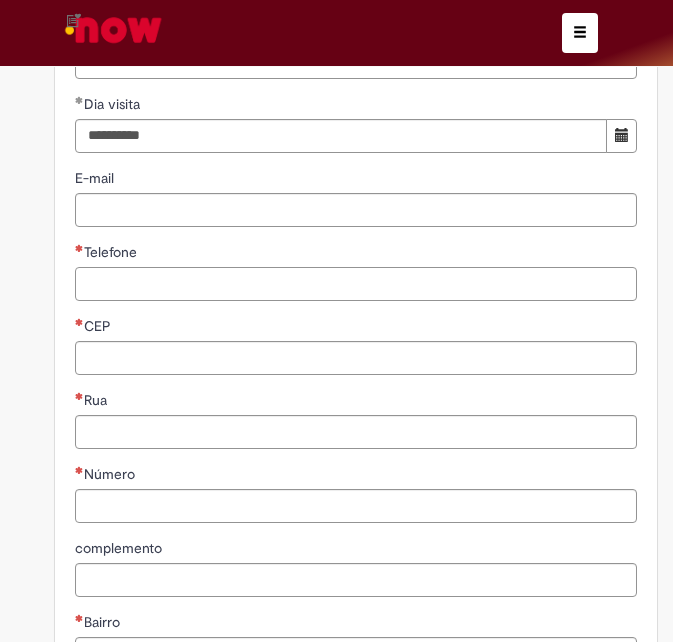 click on "Telefone" at bounding box center (356, 284) 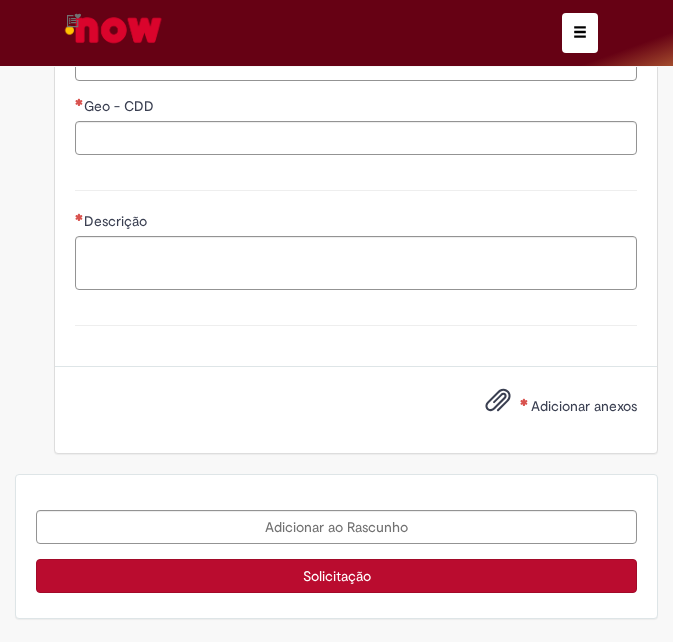 scroll, scrollTop: 2160, scrollLeft: 0, axis: vertical 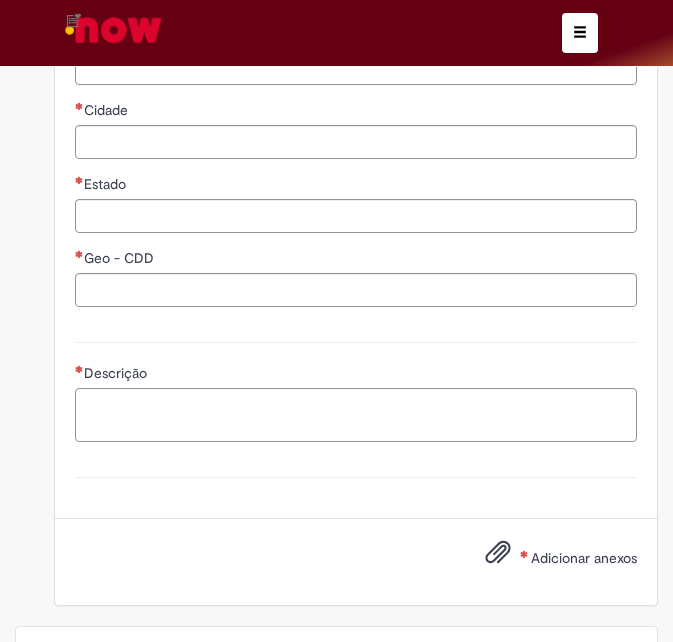 click on "Descrição" at bounding box center [356, 415] 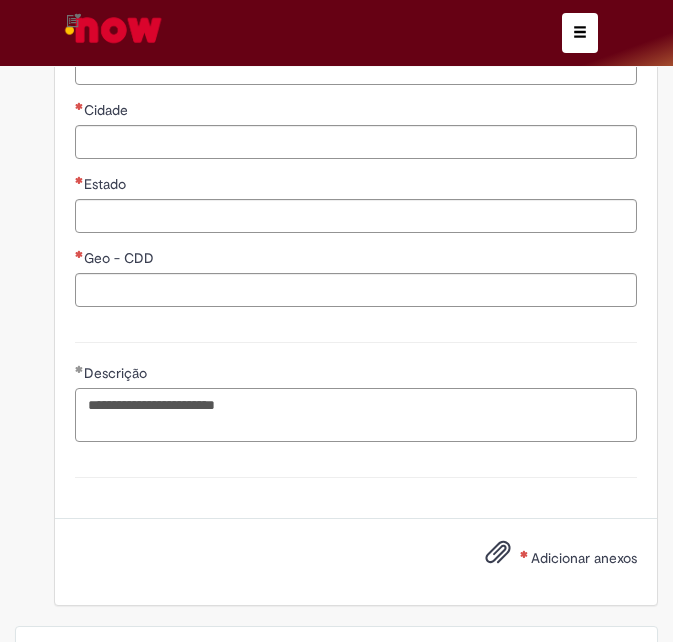 type on "**********" 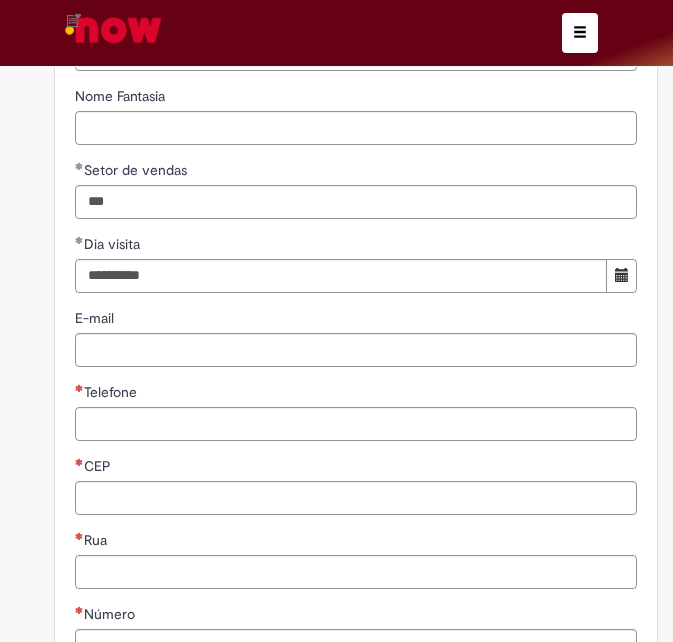 scroll, scrollTop: 1560, scrollLeft: 0, axis: vertical 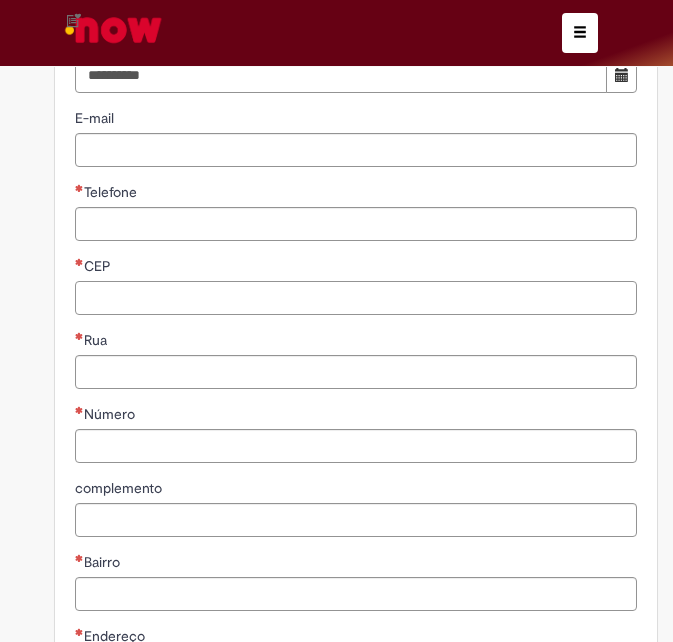 click on "CEP" at bounding box center (356, 298) 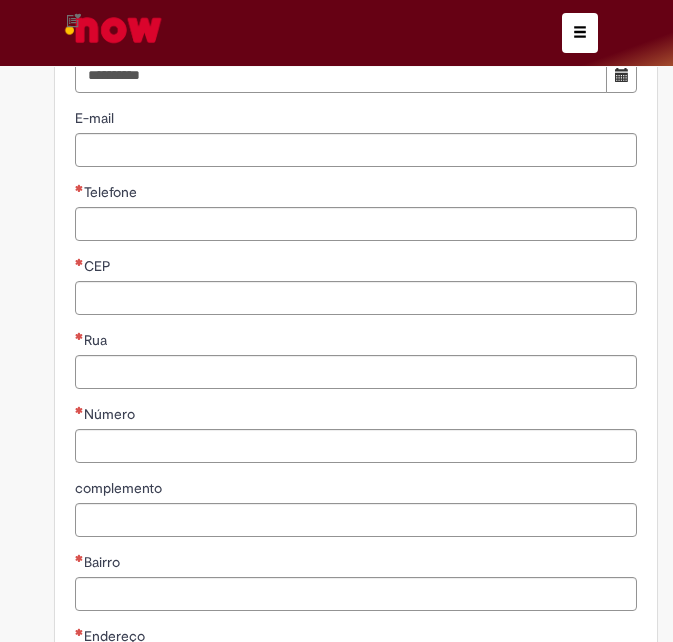 scroll, scrollTop: 1360, scrollLeft: 0, axis: vertical 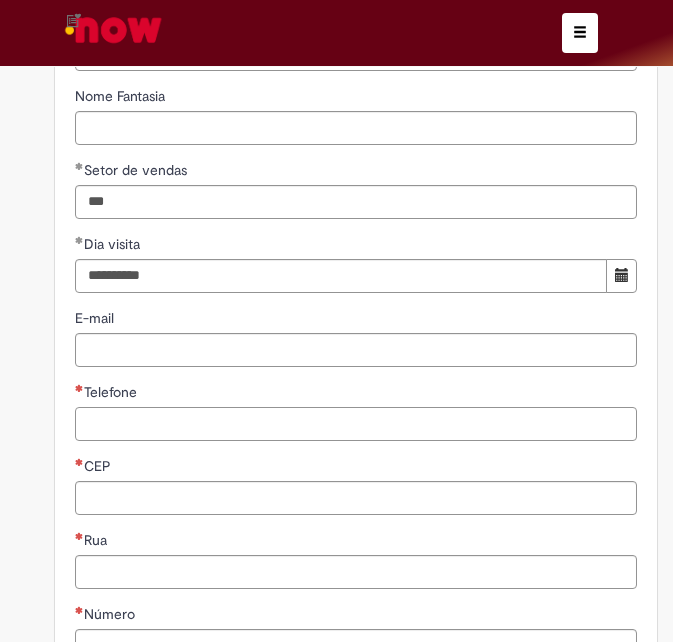 click on "Telefone" at bounding box center [356, 424] 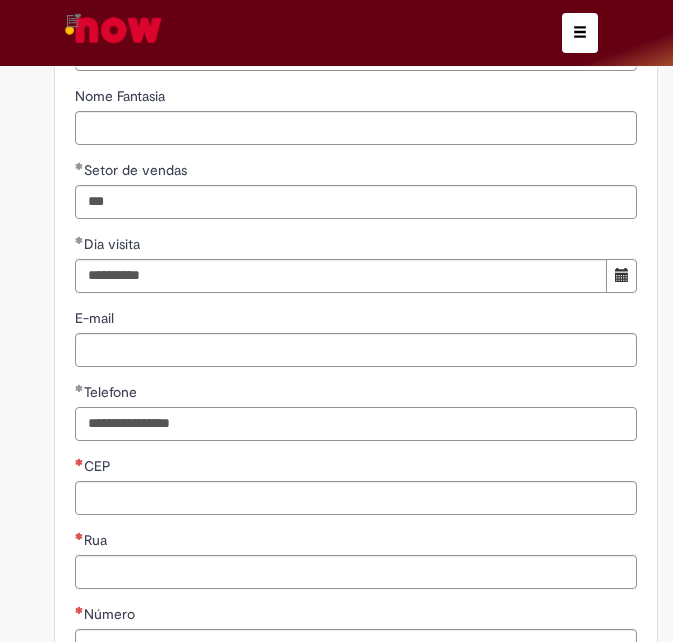 click on "**********" at bounding box center [356, 424] 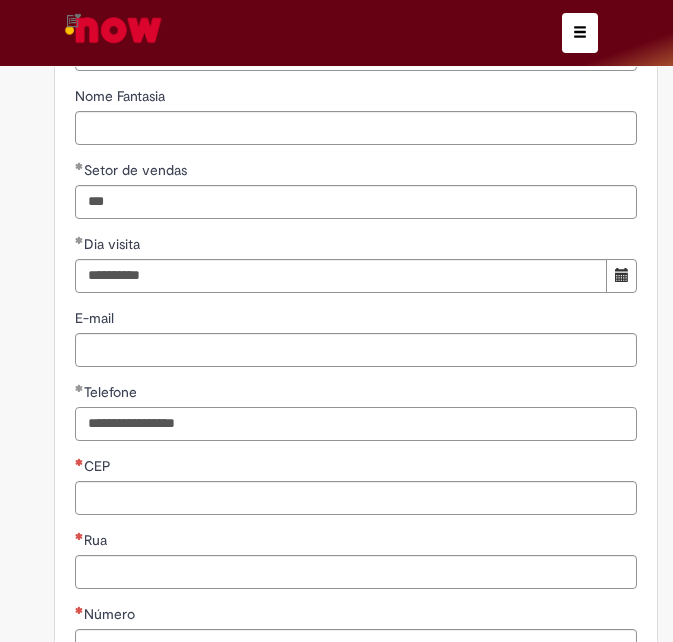 type on "**********" 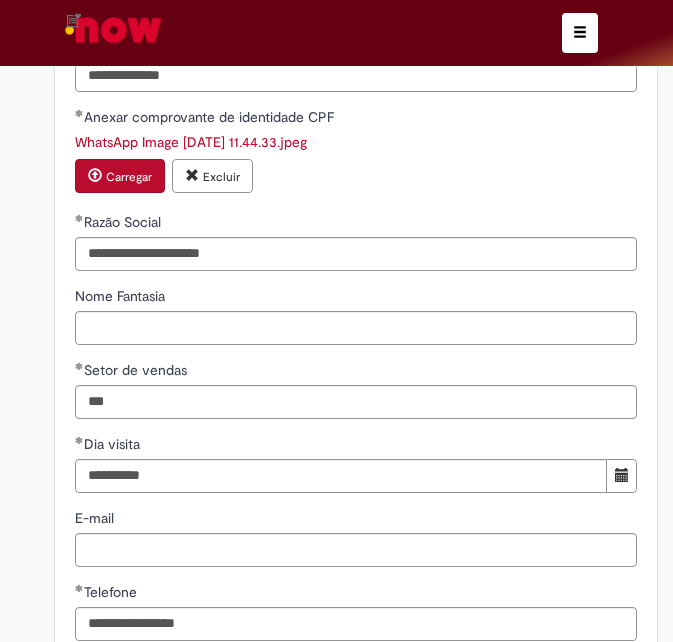 scroll, scrollTop: 1360, scrollLeft: 0, axis: vertical 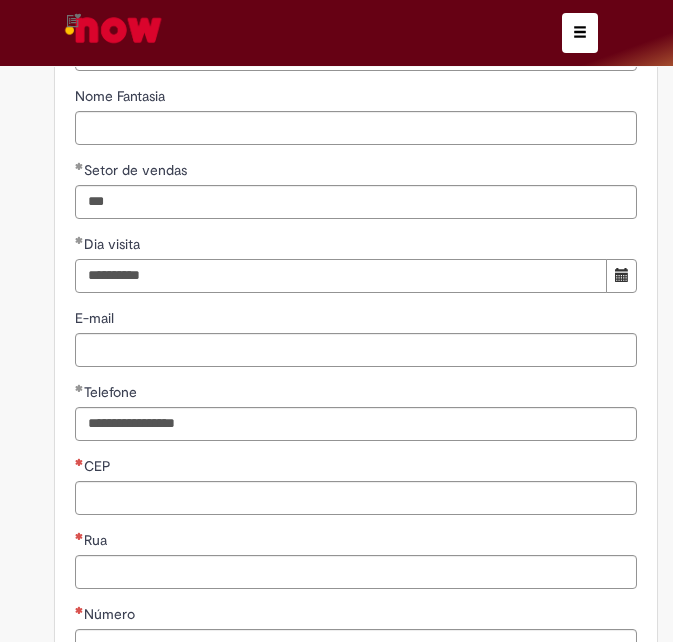 click on "**********" at bounding box center [341, 276] 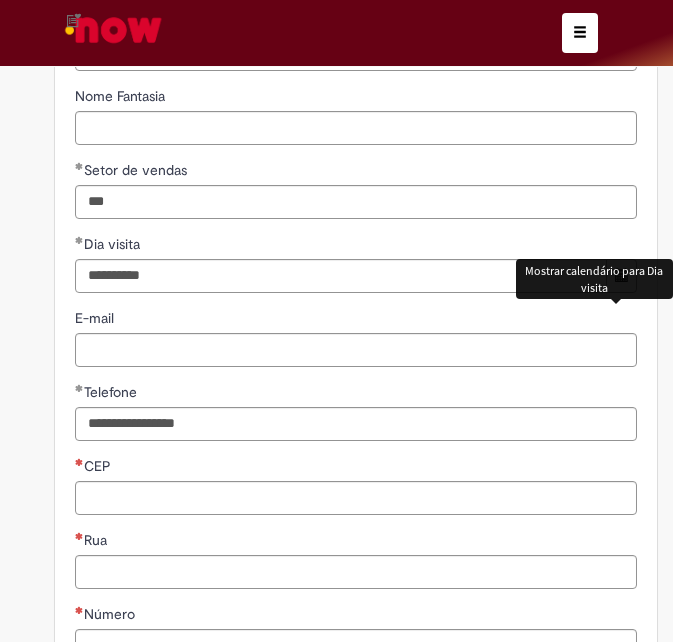 click at bounding box center [621, 276] 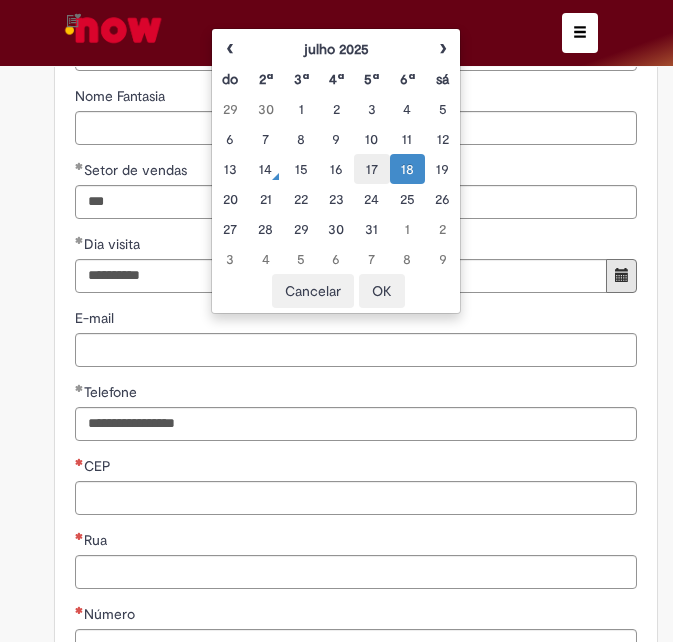 click on "17" at bounding box center (371, 169) 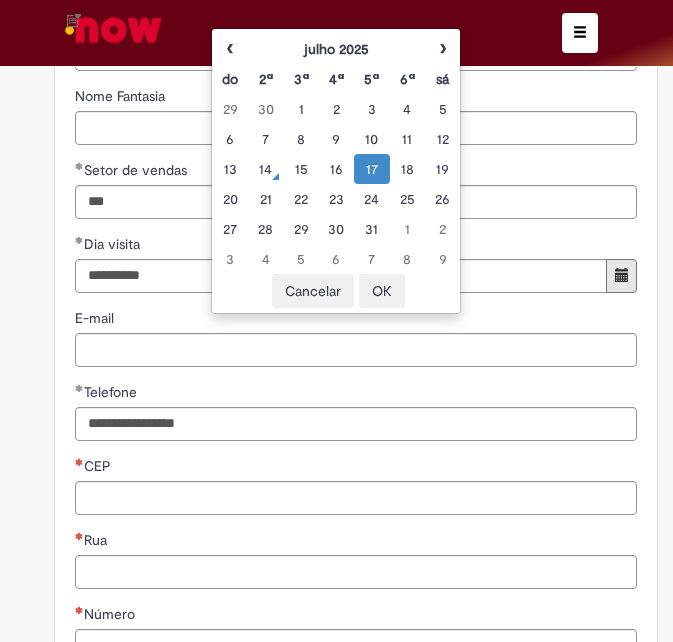 click on "OK" at bounding box center [382, 291] 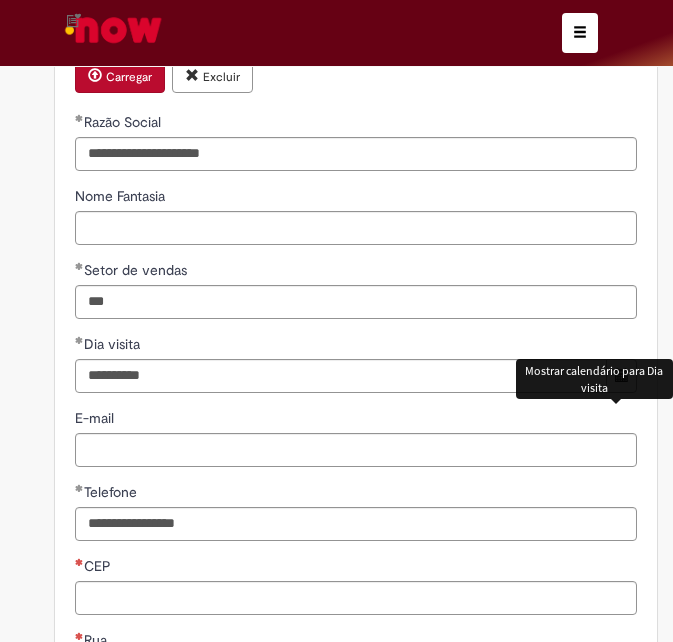 scroll, scrollTop: 1460, scrollLeft: 0, axis: vertical 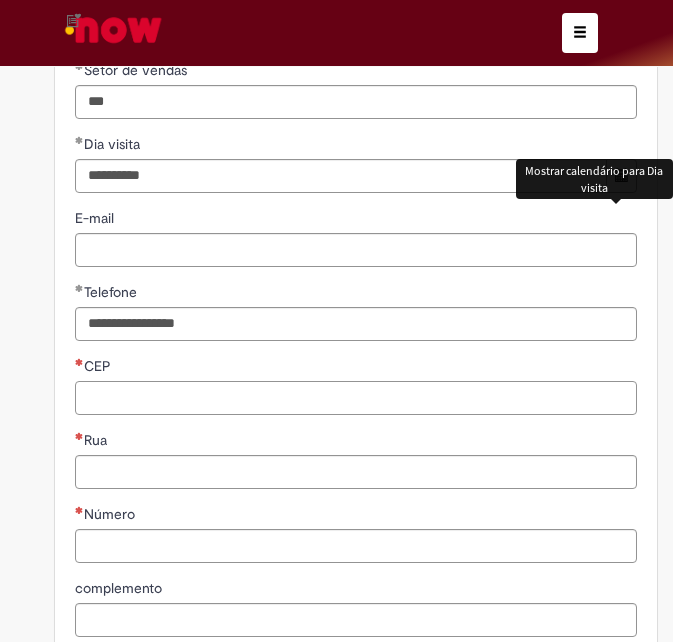 click on "CEP" at bounding box center [356, 398] 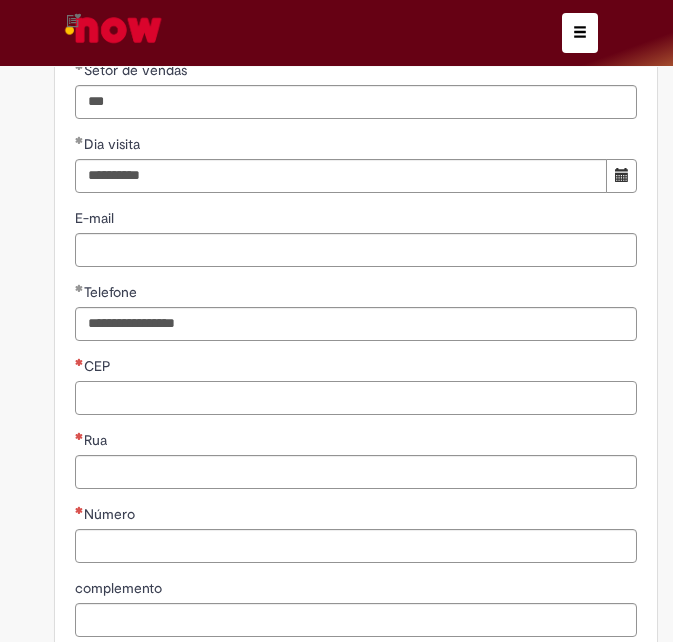 click on "CEP" at bounding box center (356, 398) 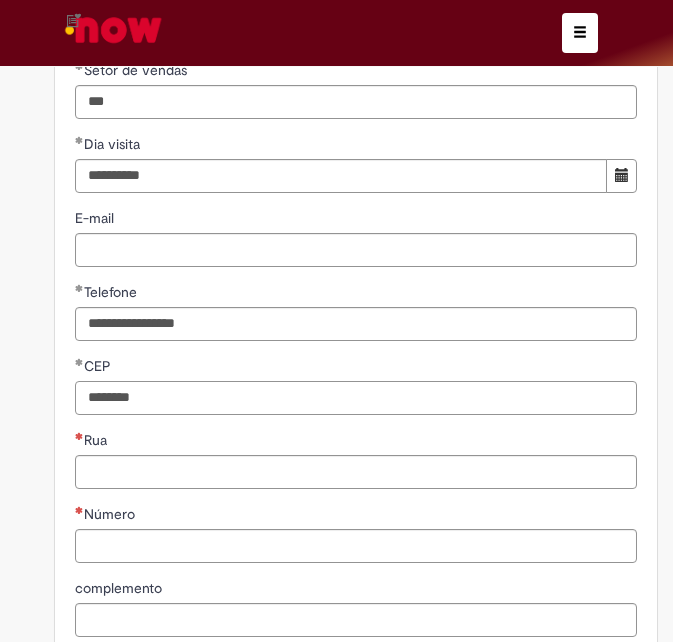 type on "********" 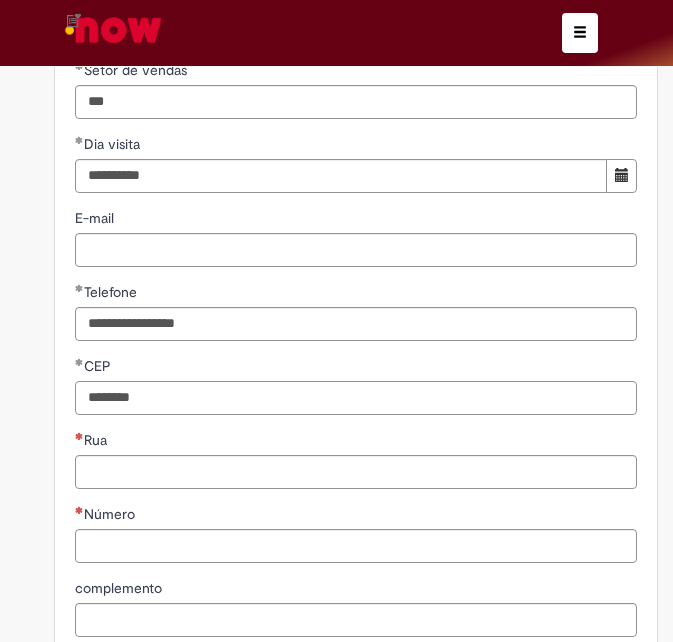 scroll, scrollTop: 1560, scrollLeft: 0, axis: vertical 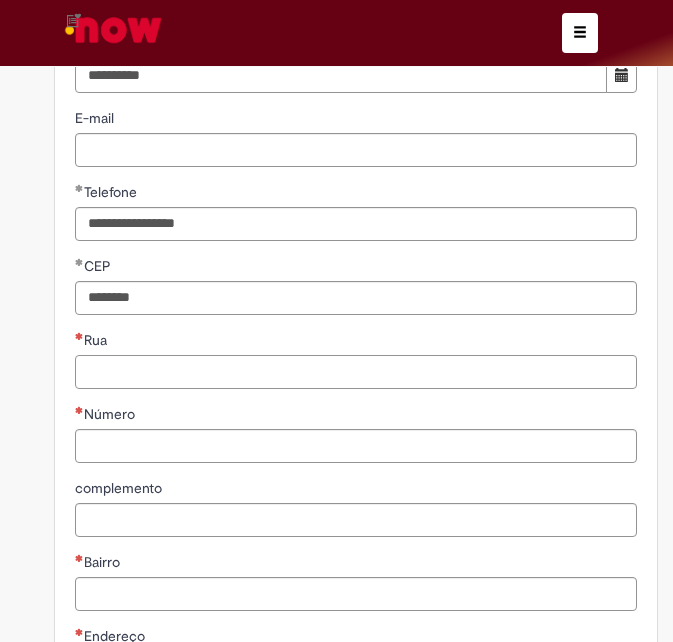 click on "Rua" at bounding box center [356, 372] 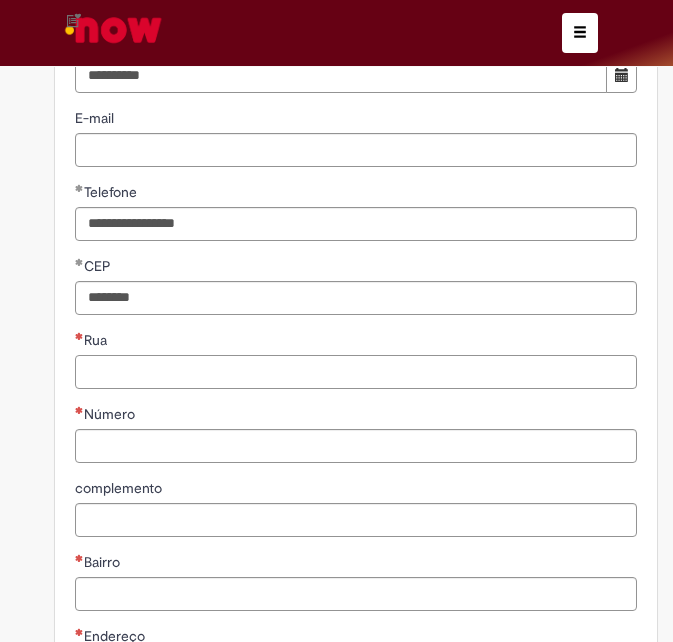 click on "Rua" at bounding box center (356, 372) 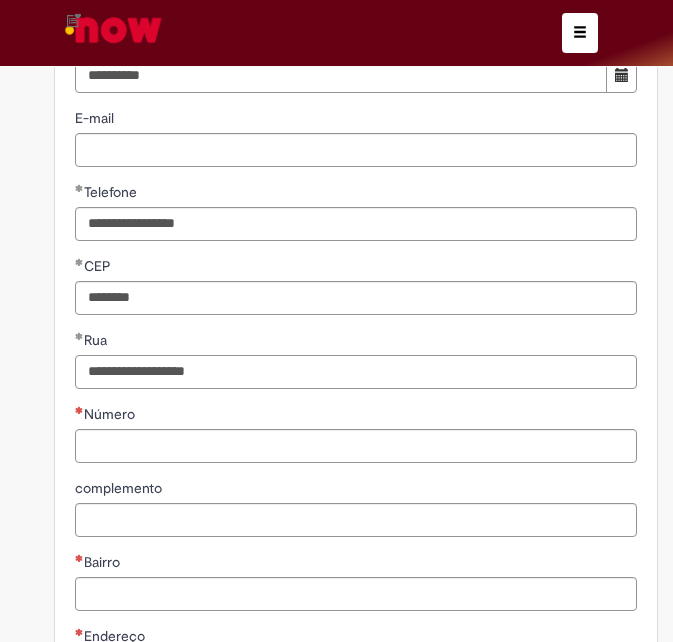 type on "**********" 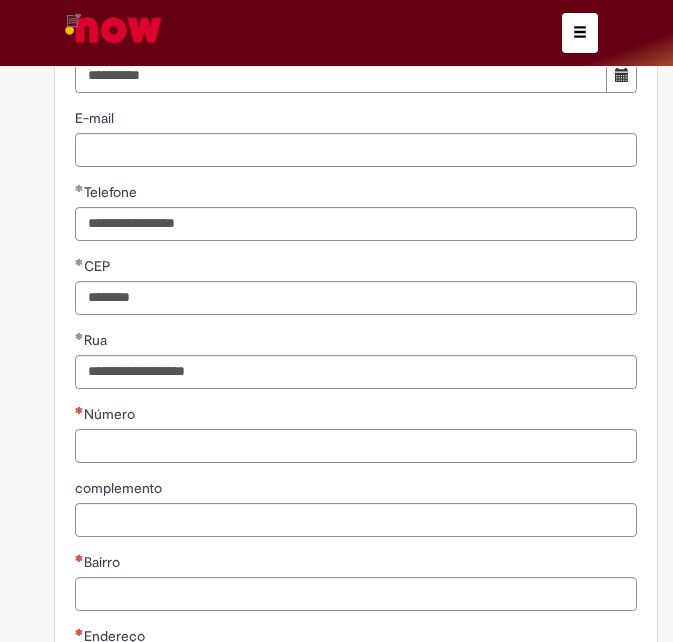 click on "Número" at bounding box center (356, 446) 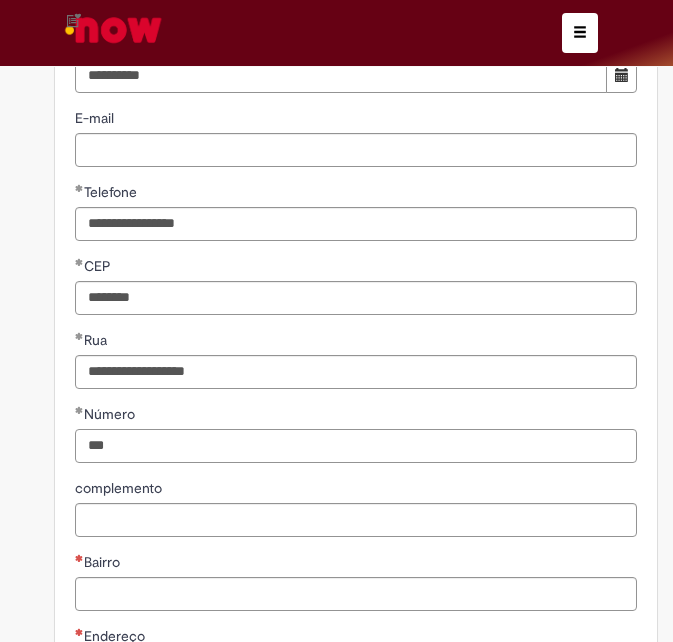 scroll, scrollTop: 1660, scrollLeft: 0, axis: vertical 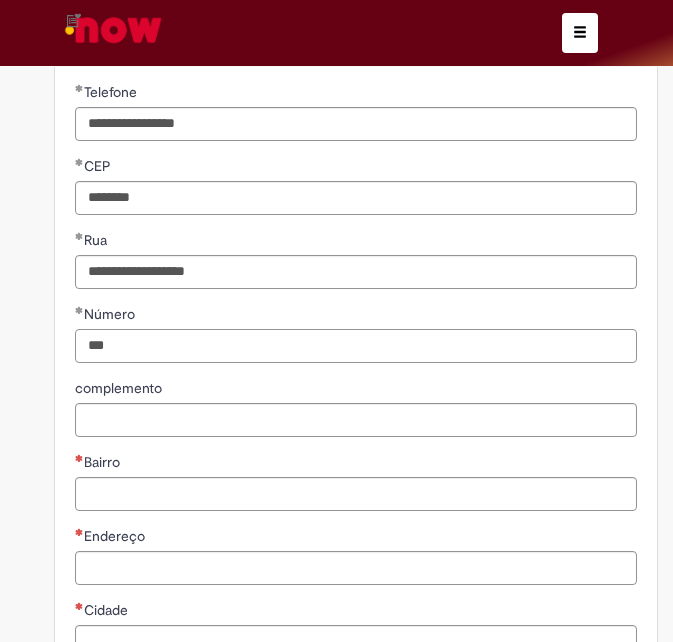 type on "***" 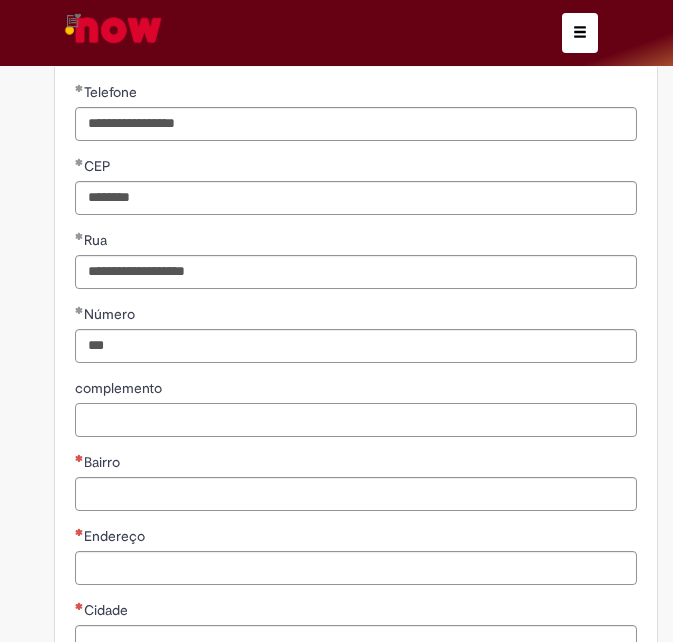 click on "complemento" at bounding box center [356, 420] 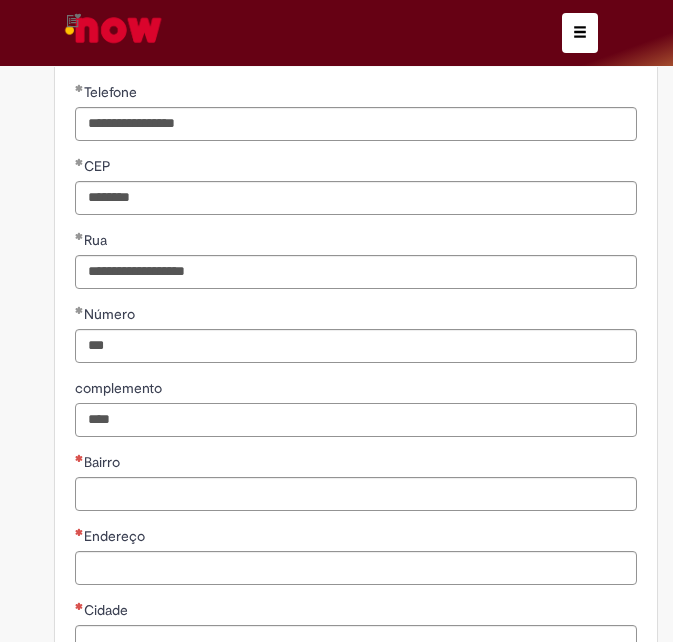 type on "****" 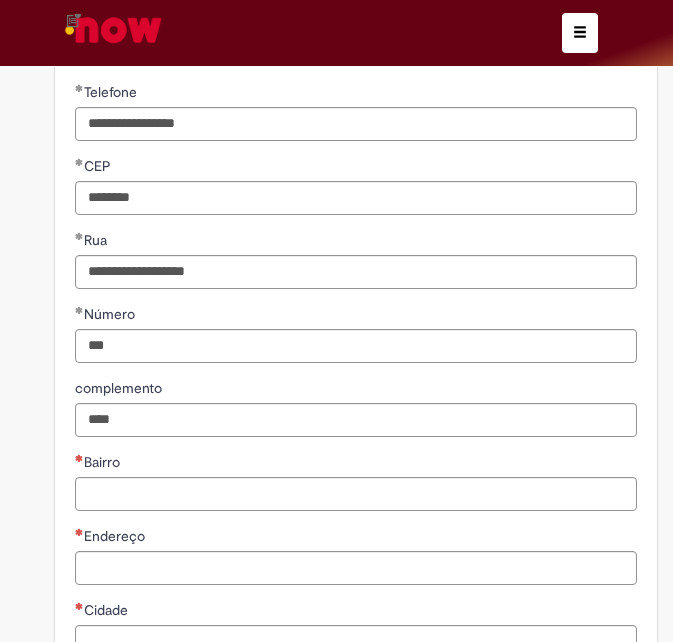 click on "**********" at bounding box center (356, 481) 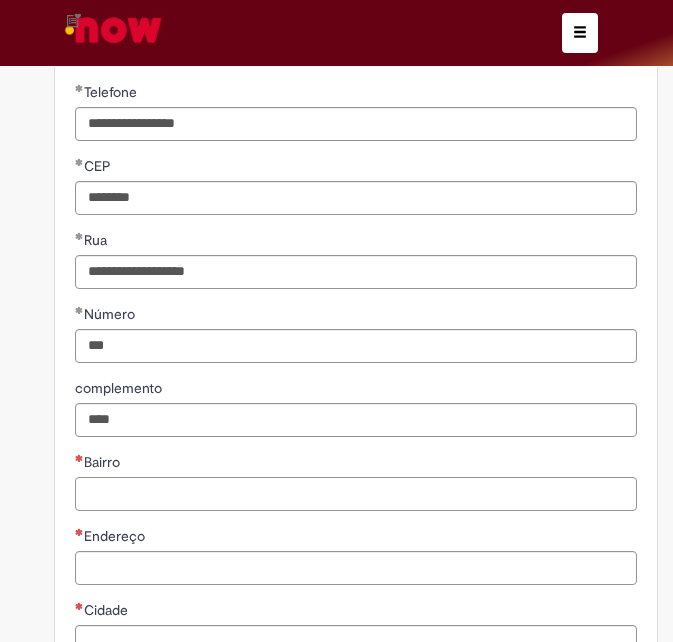 click on "Bairro" at bounding box center [356, 494] 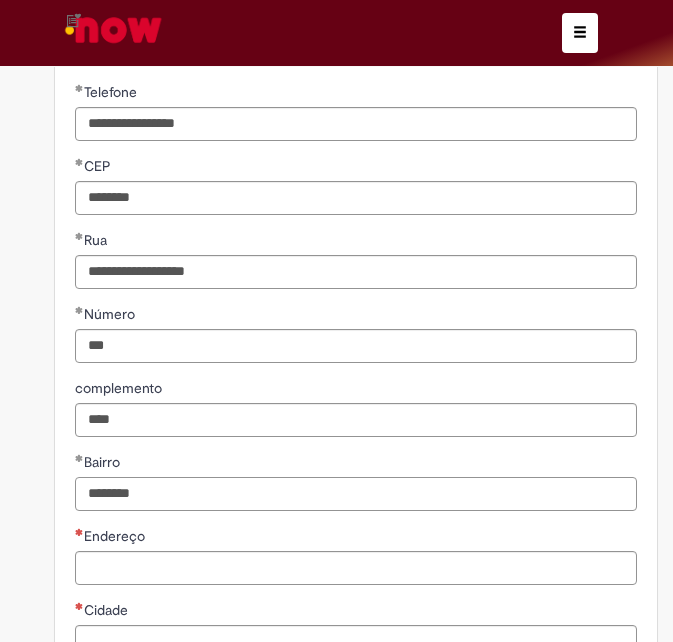 scroll, scrollTop: 1760, scrollLeft: 0, axis: vertical 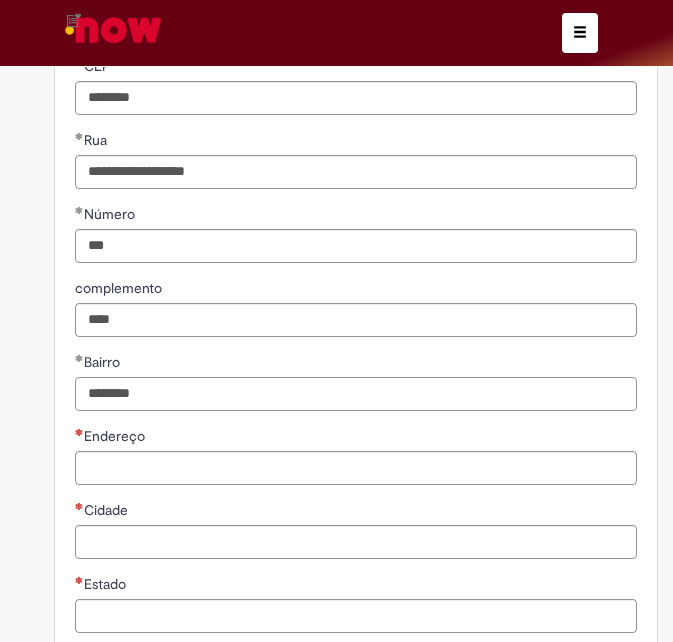 type on "********" 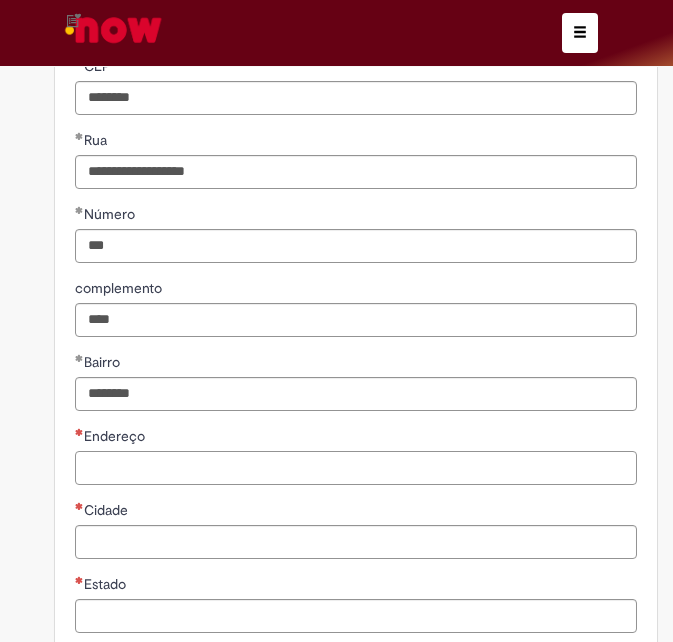 click on "Endereço" at bounding box center [356, 468] 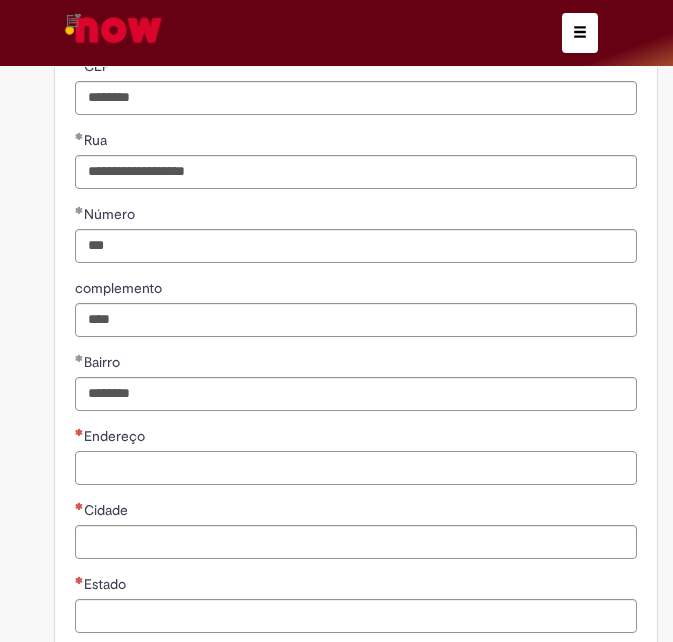 scroll, scrollTop: 1960, scrollLeft: 0, axis: vertical 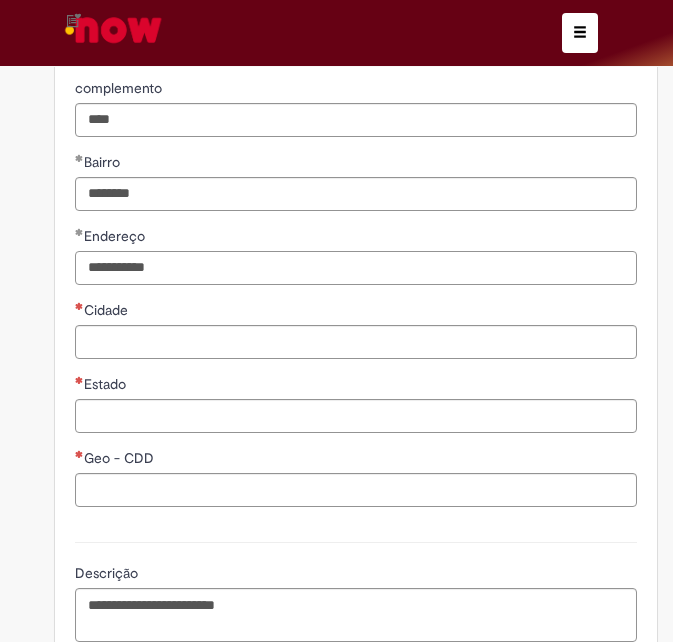 type on "**********" 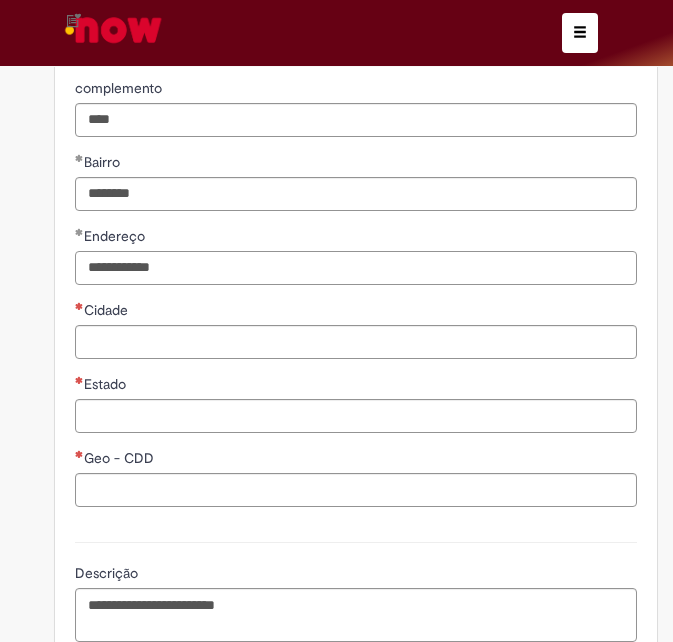 drag, startPoint x: 230, startPoint y: 309, endPoint x: 61, endPoint y: 339, distance: 171.64207 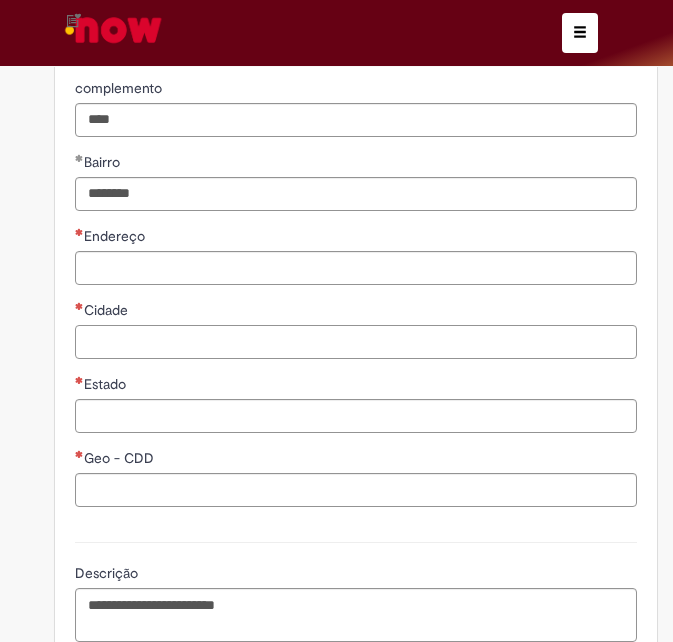 click on "Cidade" at bounding box center (356, 342) 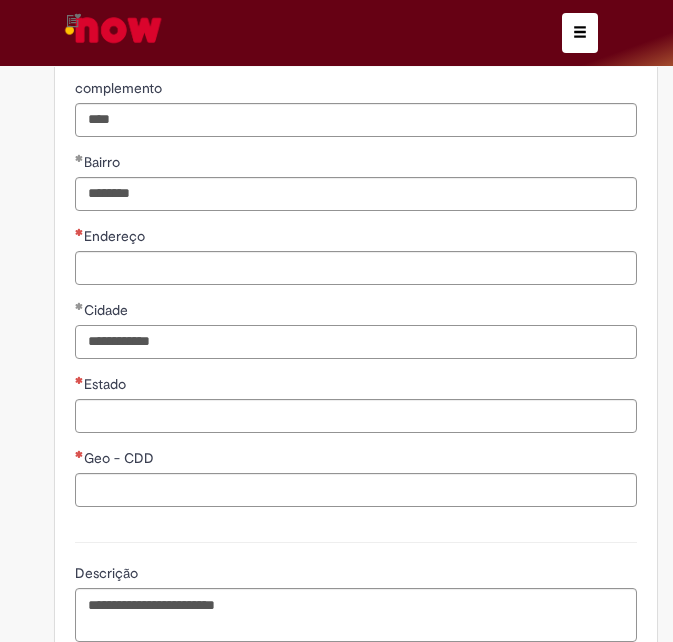 scroll, scrollTop: 1760, scrollLeft: 0, axis: vertical 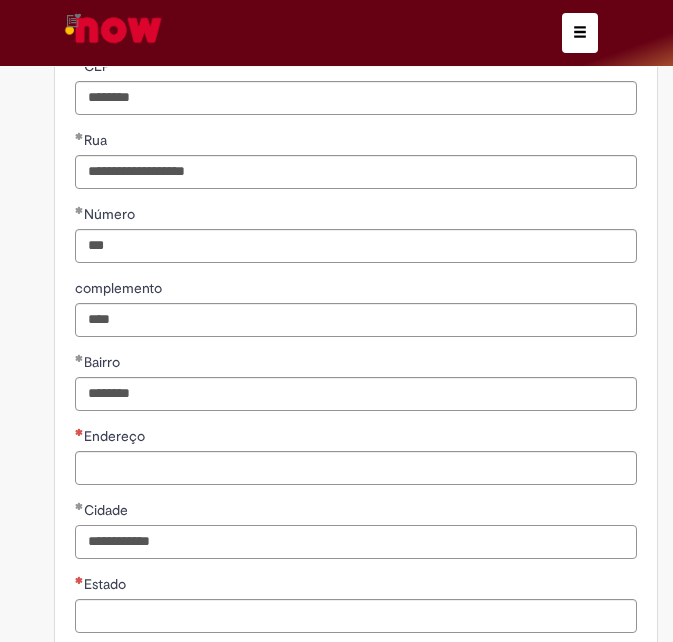 type on "**********" 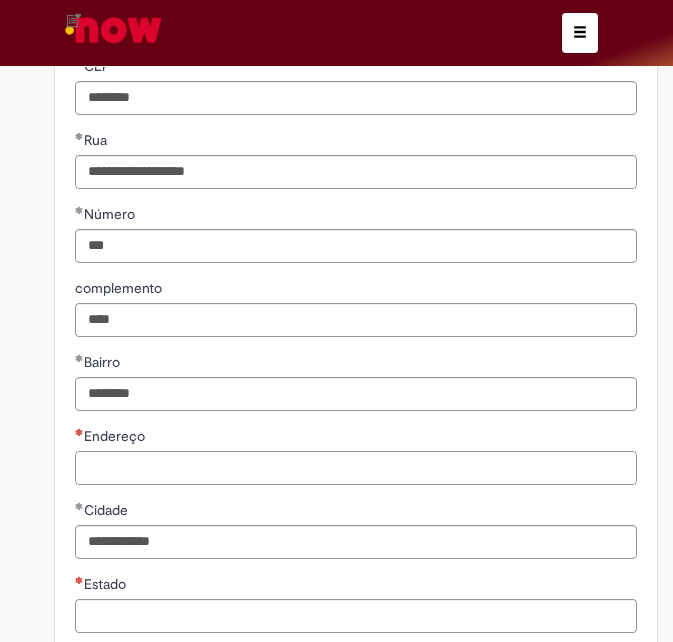 click on "Endereço" at bounding box center (356, 468) 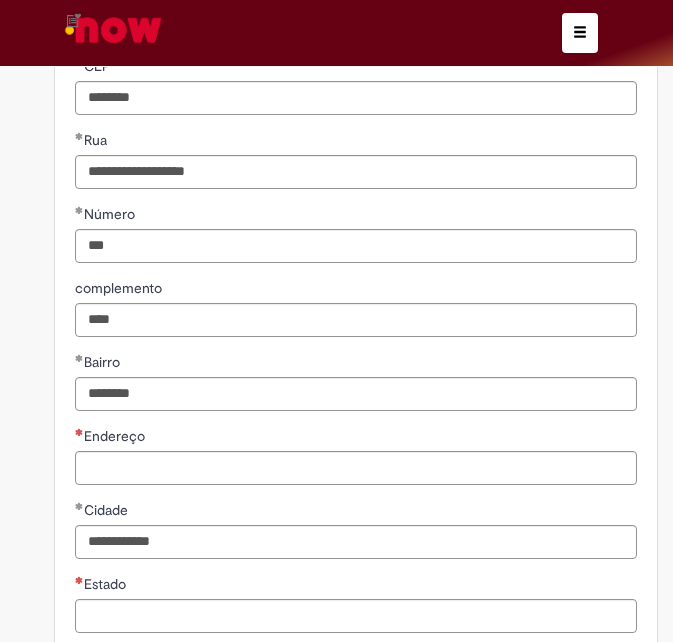 scroll, scrollTop: 1860, scrollLeft: 0, axis: vertical 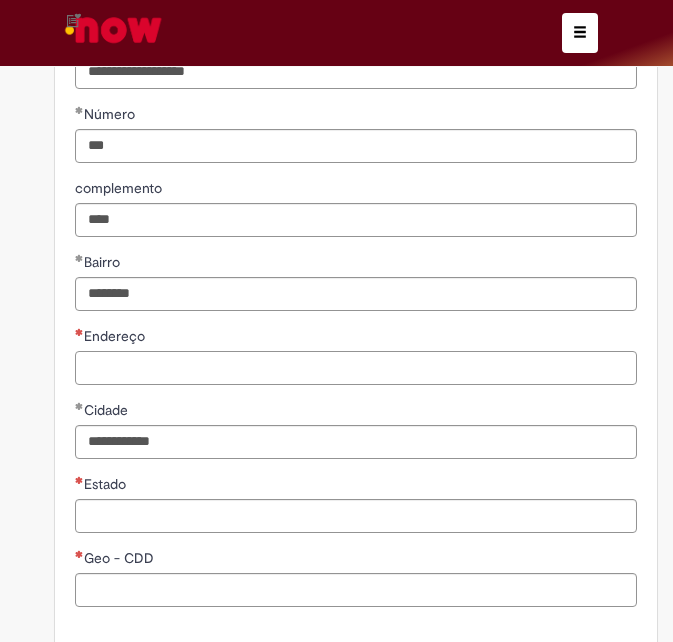 click on "Endereço" at bounding box center (356, 368) 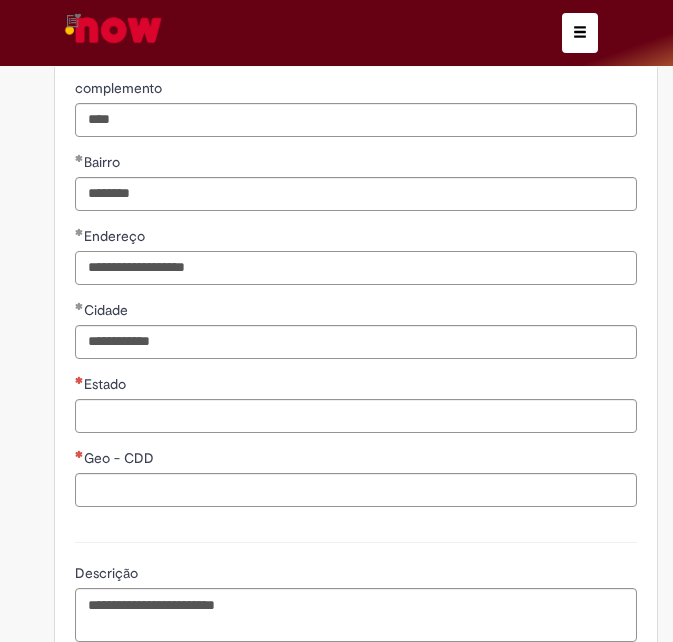 scroll, scrollTop: 2060, scrollLeft: 0, axis: vertical 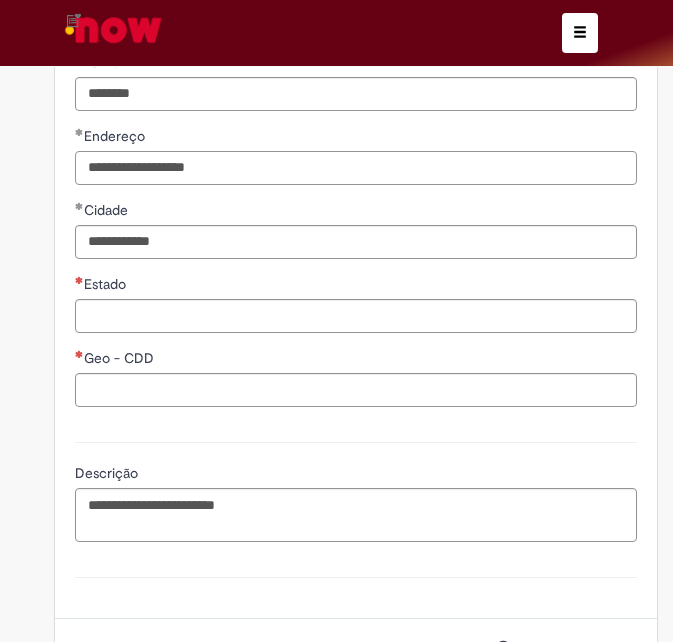 type on "**********" 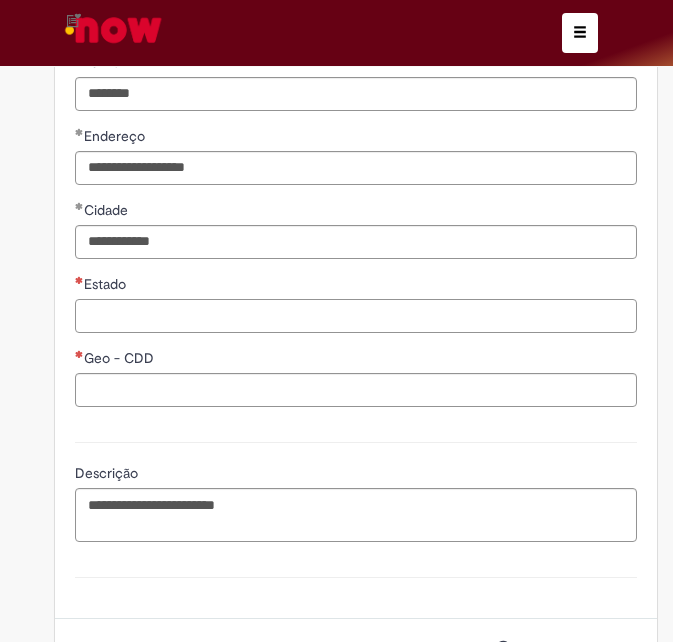 click on "Estado" at bounding box center [356, 316] 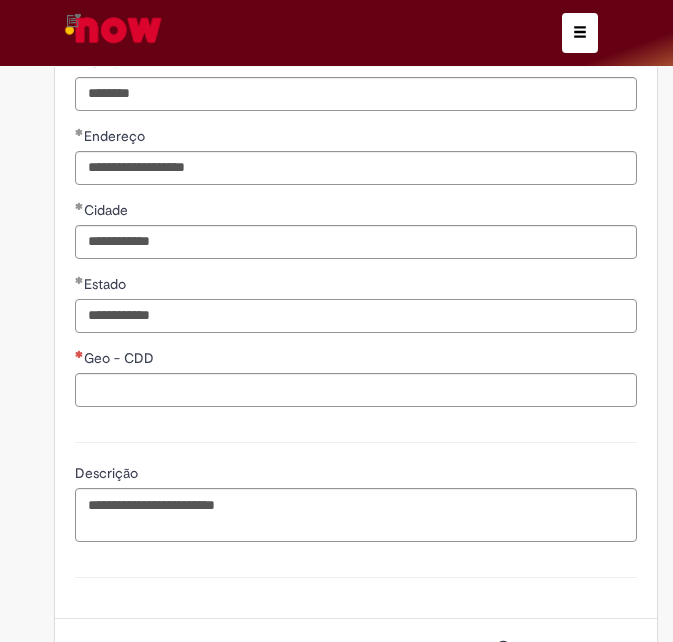 type on "**********" 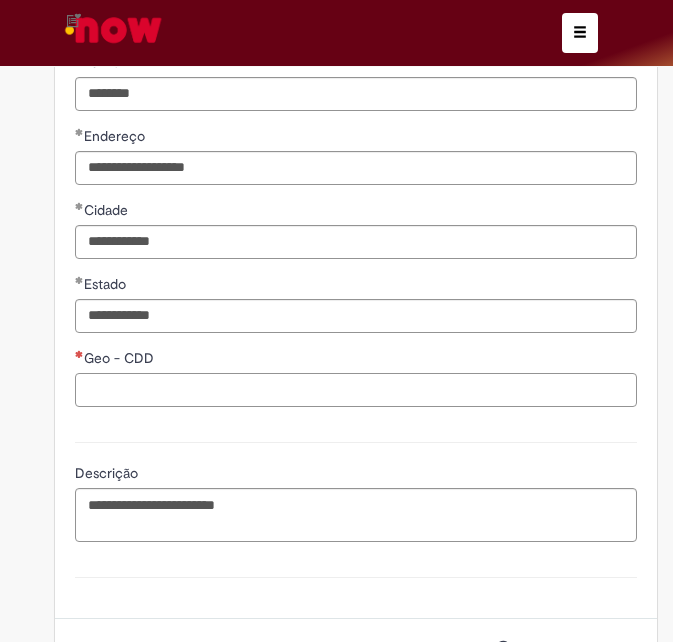 click on "Geo - CDD" at bounding box center (356, 390) 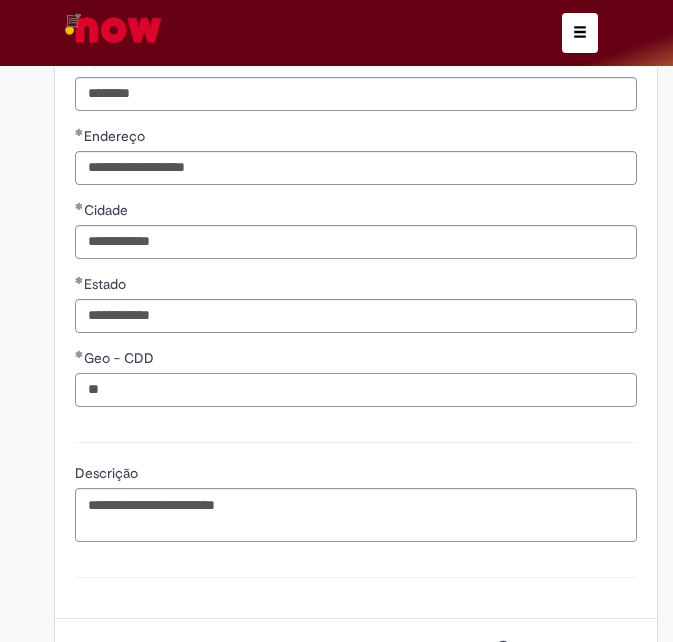 type on "*" 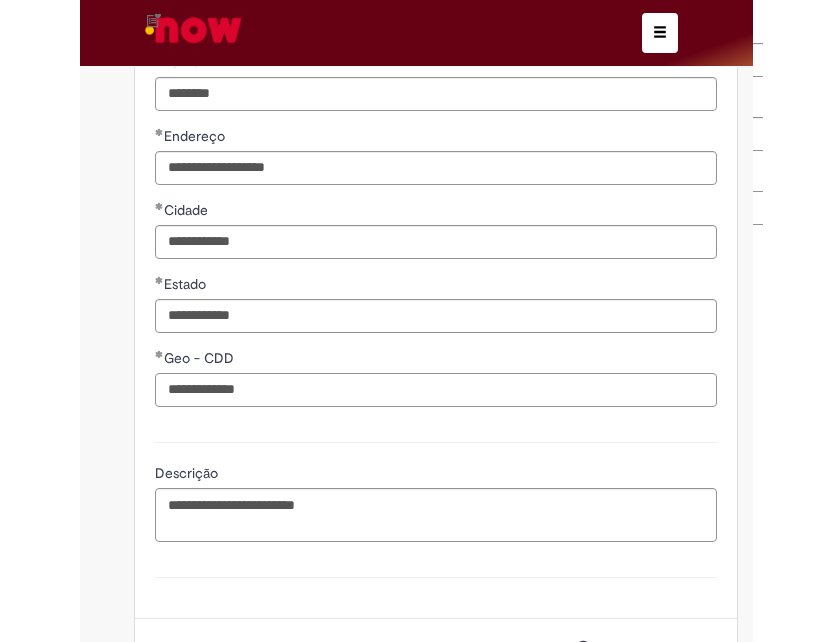 scroll, scrollTop: 2260, scrollLeft: 0, axis: vertical 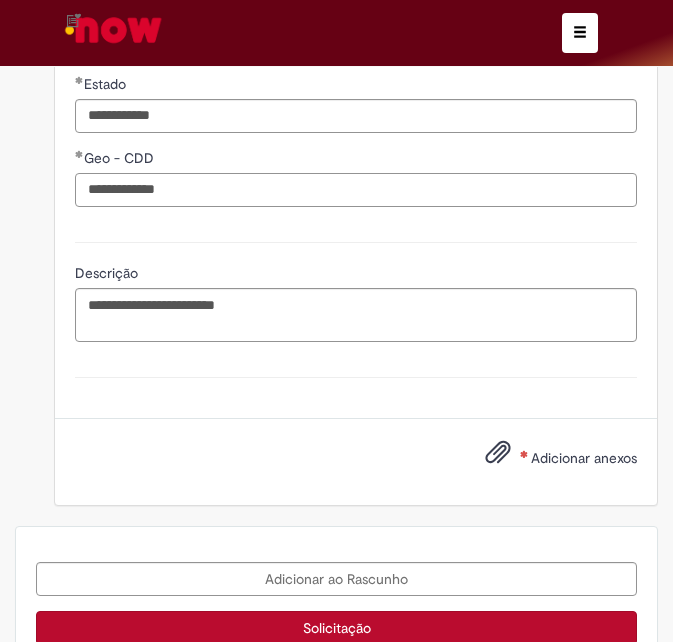 type on "**********" 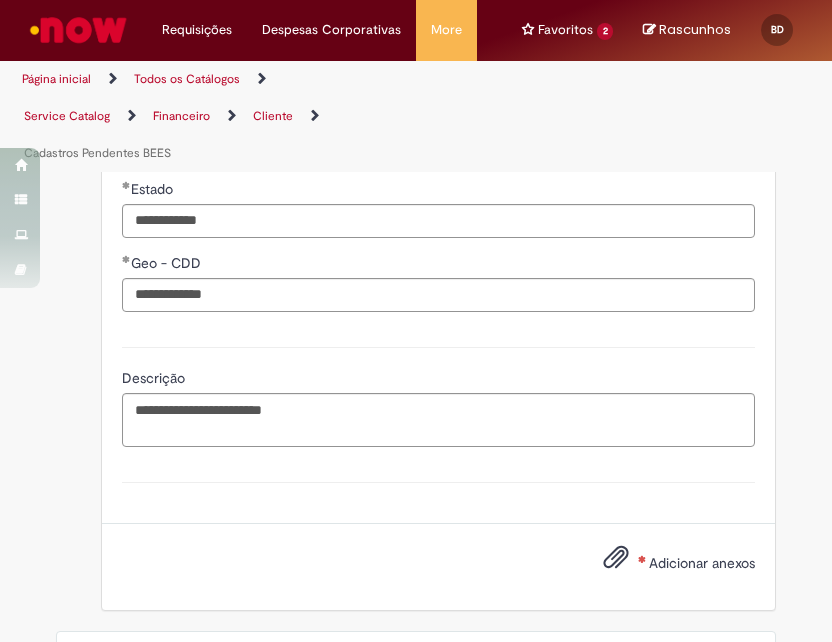 click on "Adicionar anexos" at bounding box center (702, 563) 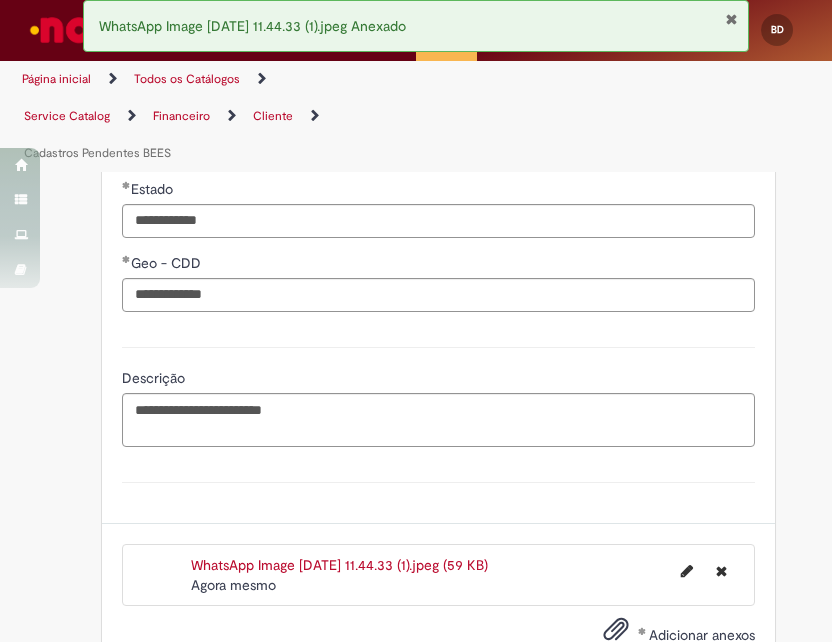 scroll, scrollTop: 2492, scrollLeft: 0, axis: vertical 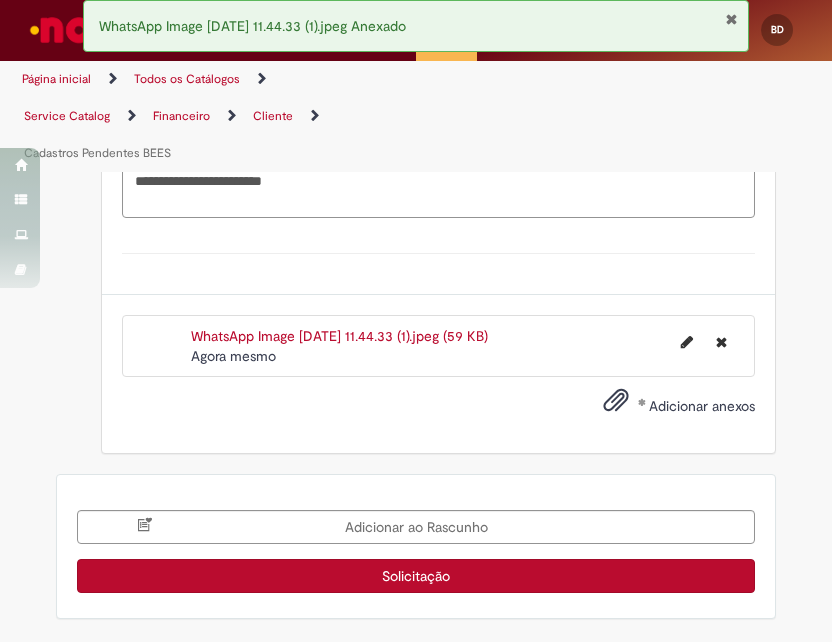 click on "Adicionar anexos" at bounding box center (702, 406) 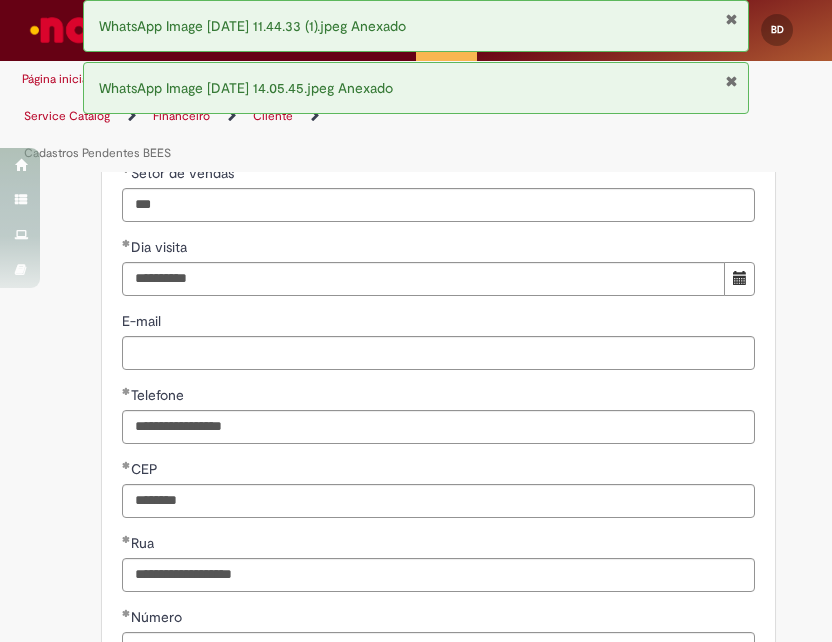 scroll, scrollTop: 1562, scrollLeft: 0, axis: vertical 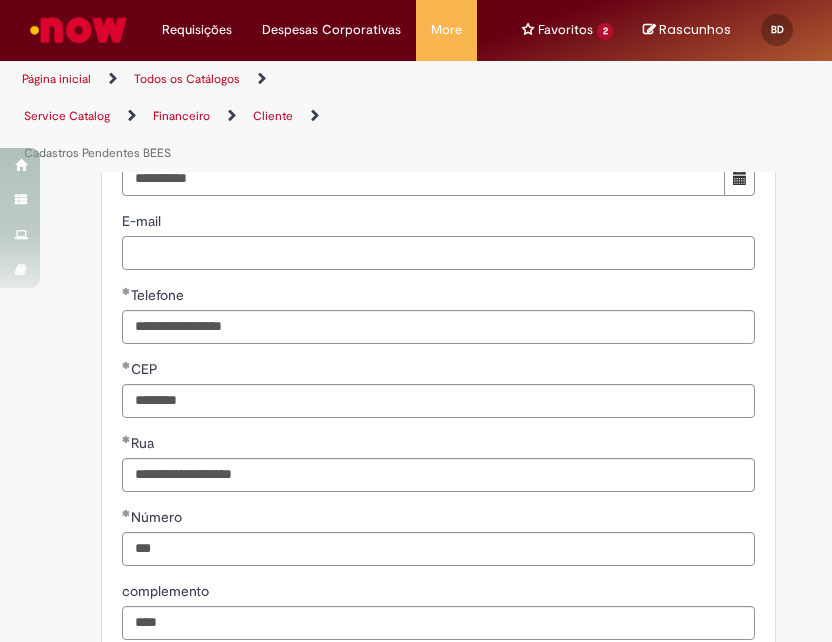click on "E-mail" at bounding box center [438, 253] 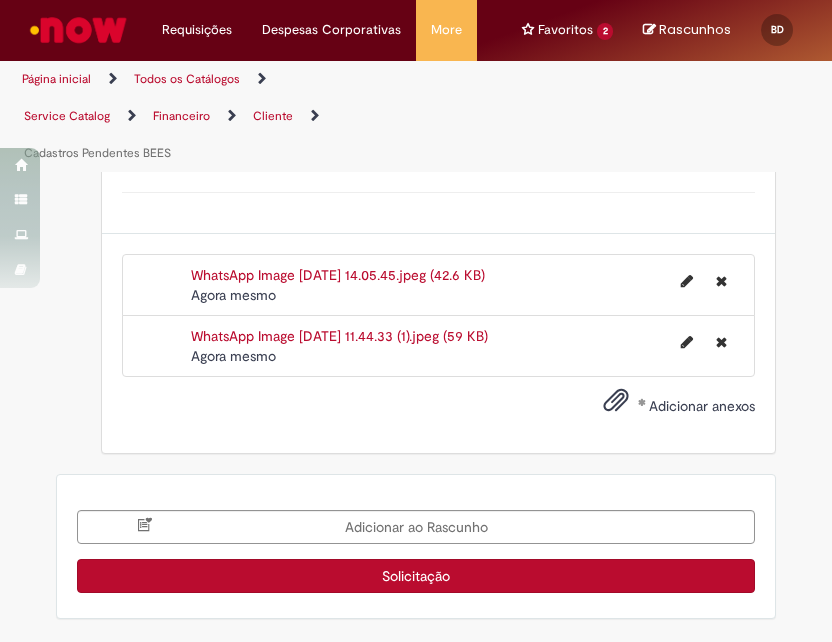 scroll, scrollTop: 2262, scrollLeft: 0, axis: vertical 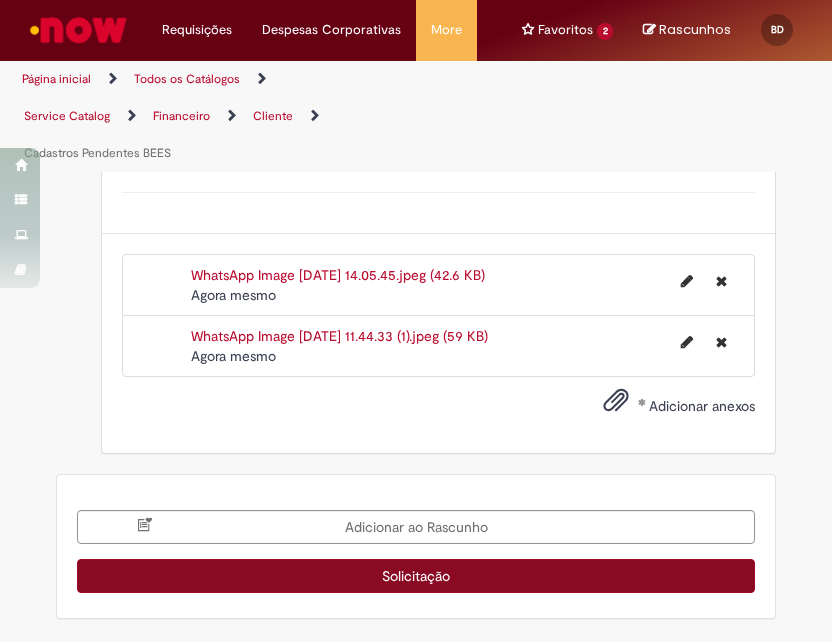 type on "**********" 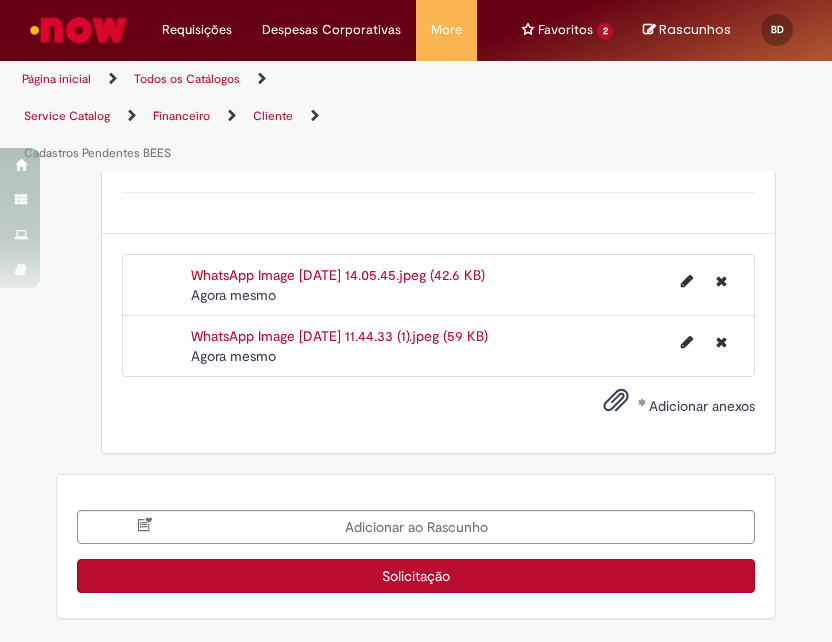 click on "Solicitação" at bounding box center [416, 576] 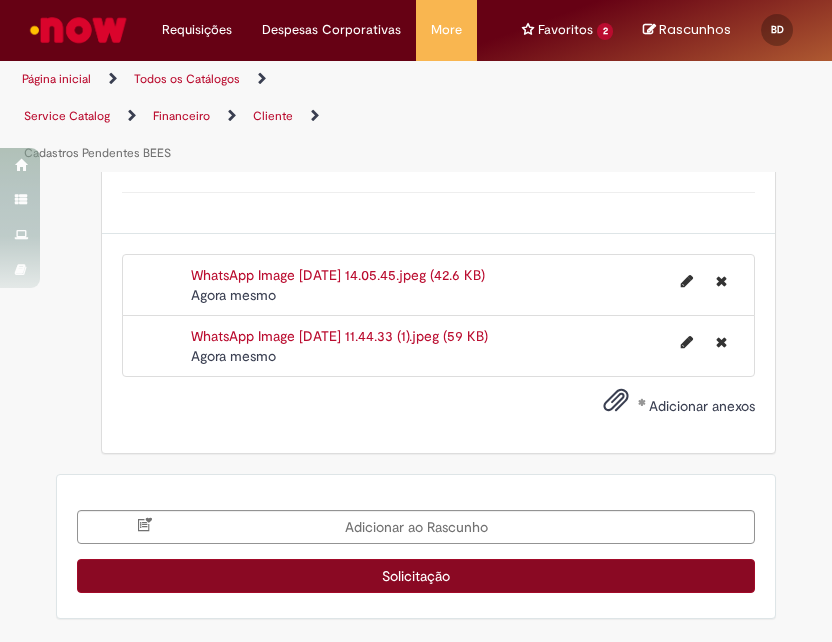 scroll, scrollTop: 2536, scrollLeft: 0, axis: vertical 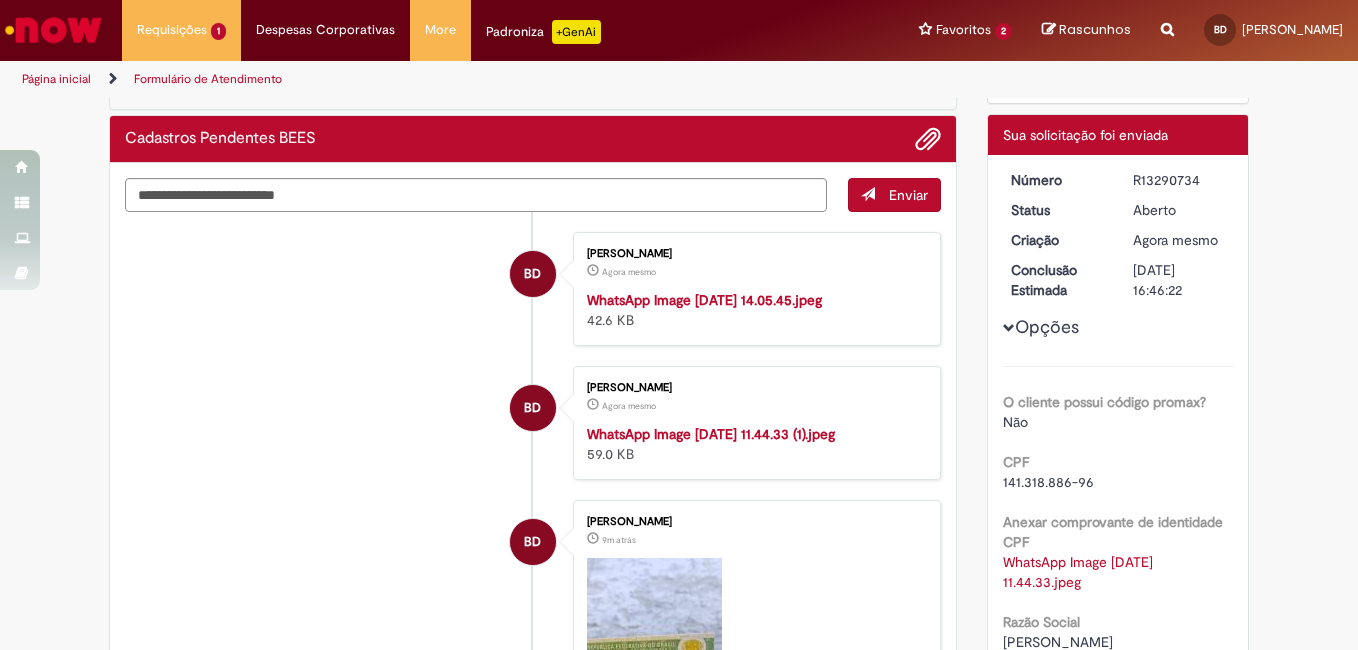 click on "BD
[PERSON_NAME]
Agora mesmo Agora mesmo
WhatsApp Image [DATE] 14.05.45.jpeg  42.6 KB" at bounding box center [533, 289] 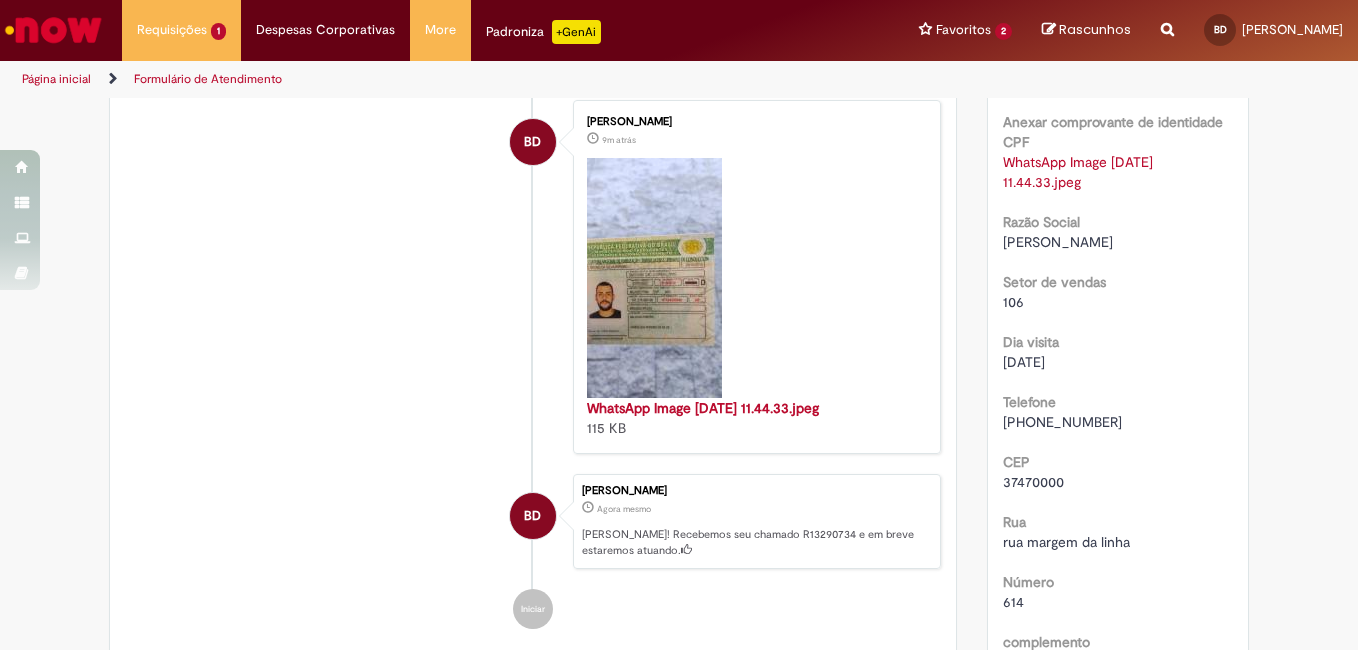 scroll, scrollTop: 300, scrollLeft: 0, axis: vertical 